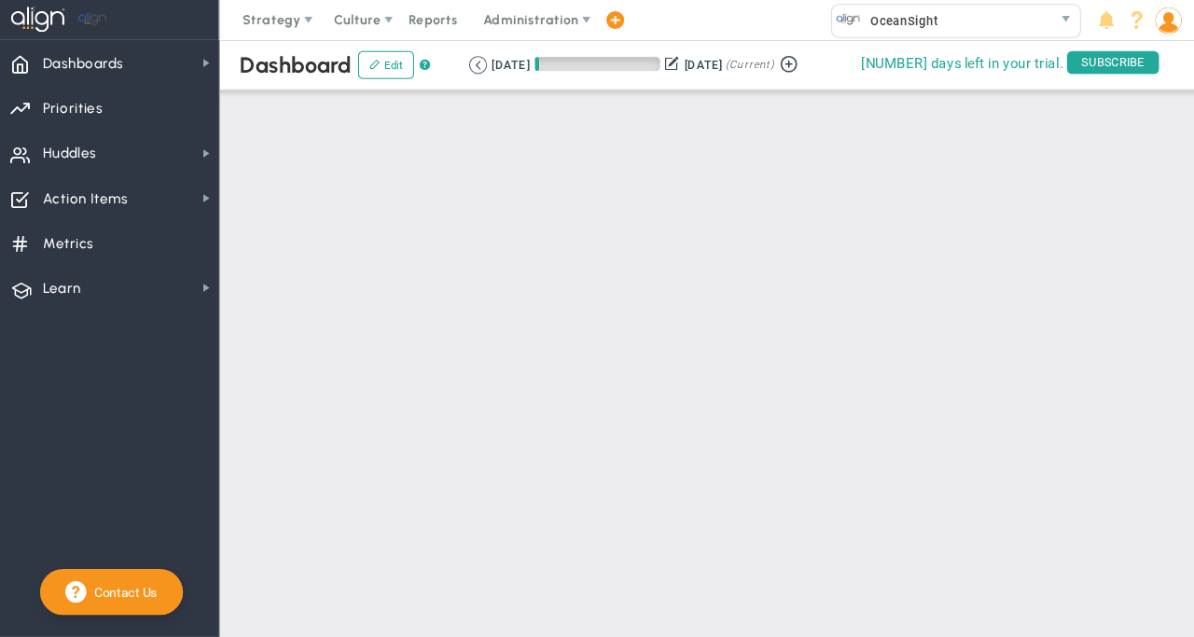 scroll, scrollTop: 0, scrollLeft: 0, axis: both 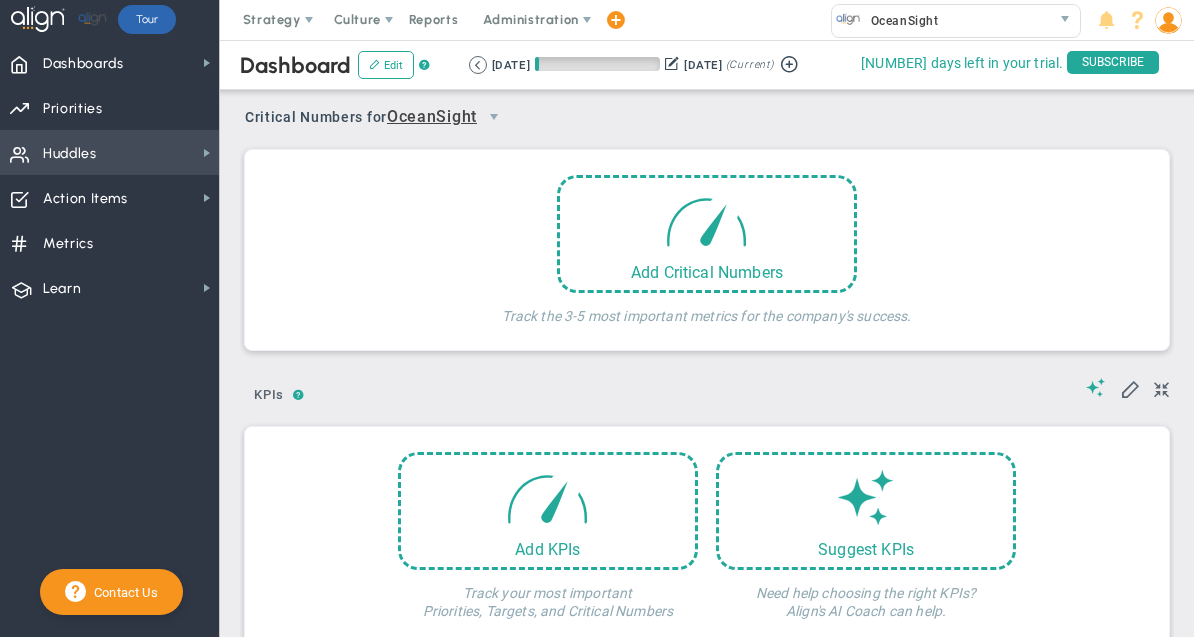 click on "Huddles" at bounding box center (70, 154) 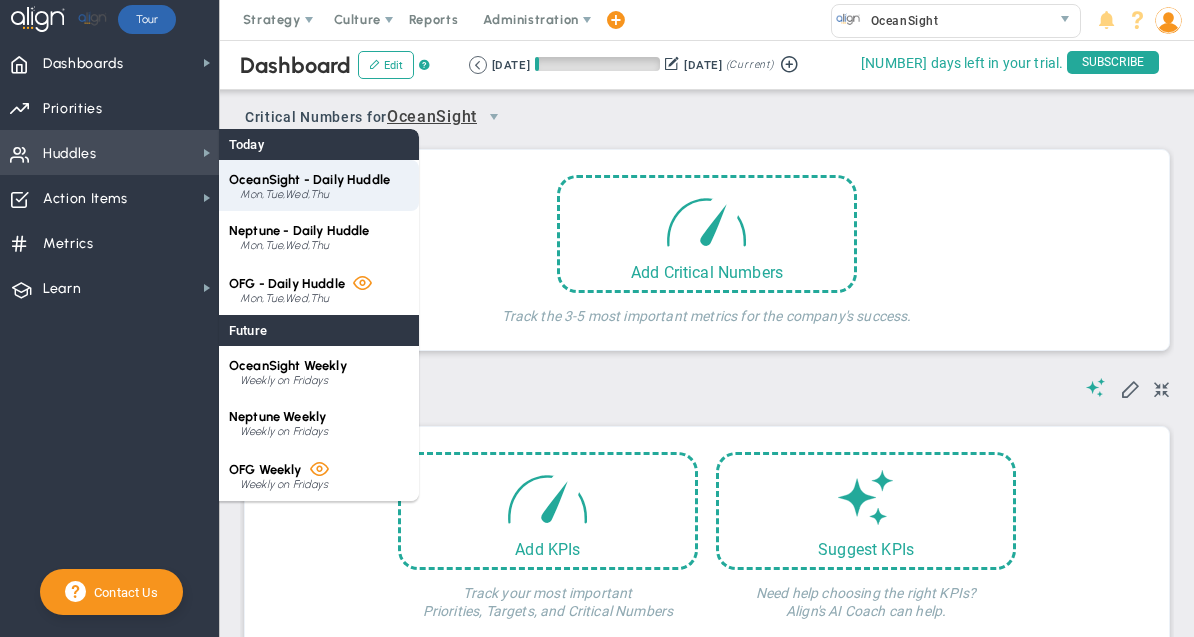 click on "OceanSight - Daily Huddle" at bounding box center [309, 179] 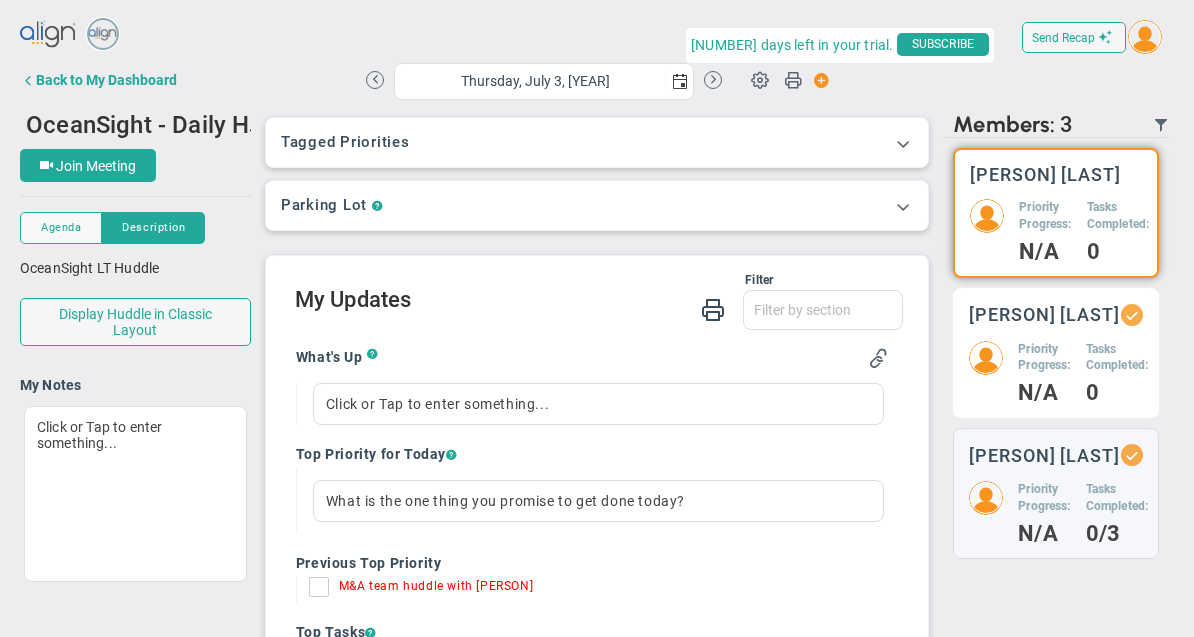 click on "[PERSON] [LAST]
Priority Progress:
N/A
Tasks Completed:
0" at bounding box center (1056, 213) 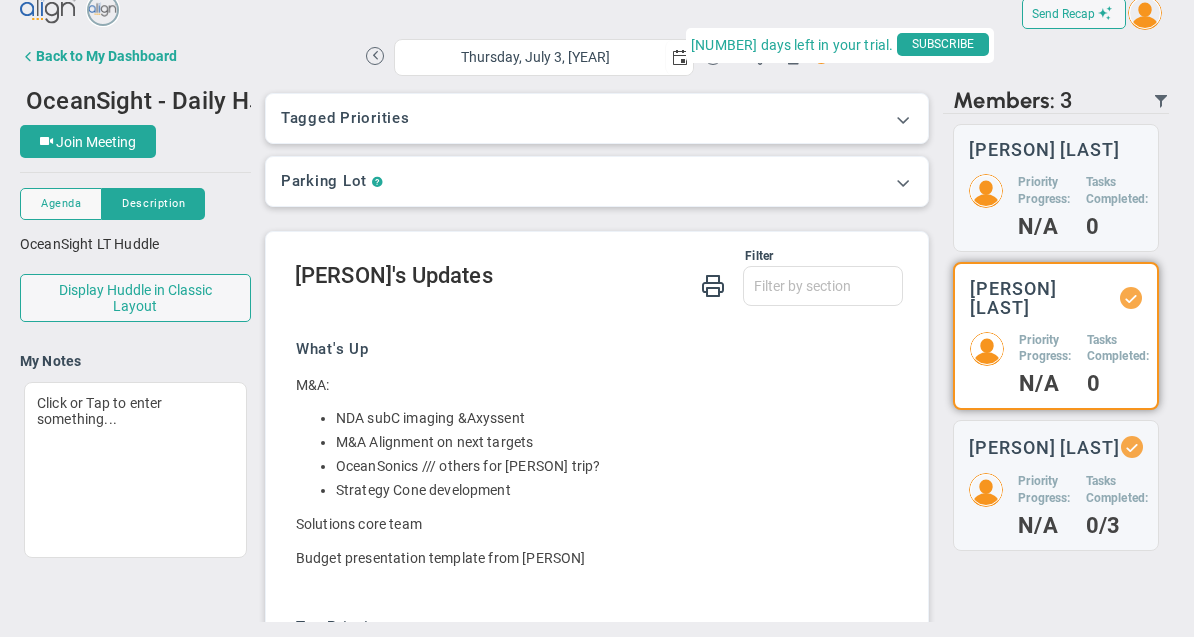 scroll, scrollTop: 0, scrollLeft: 0, axis: both 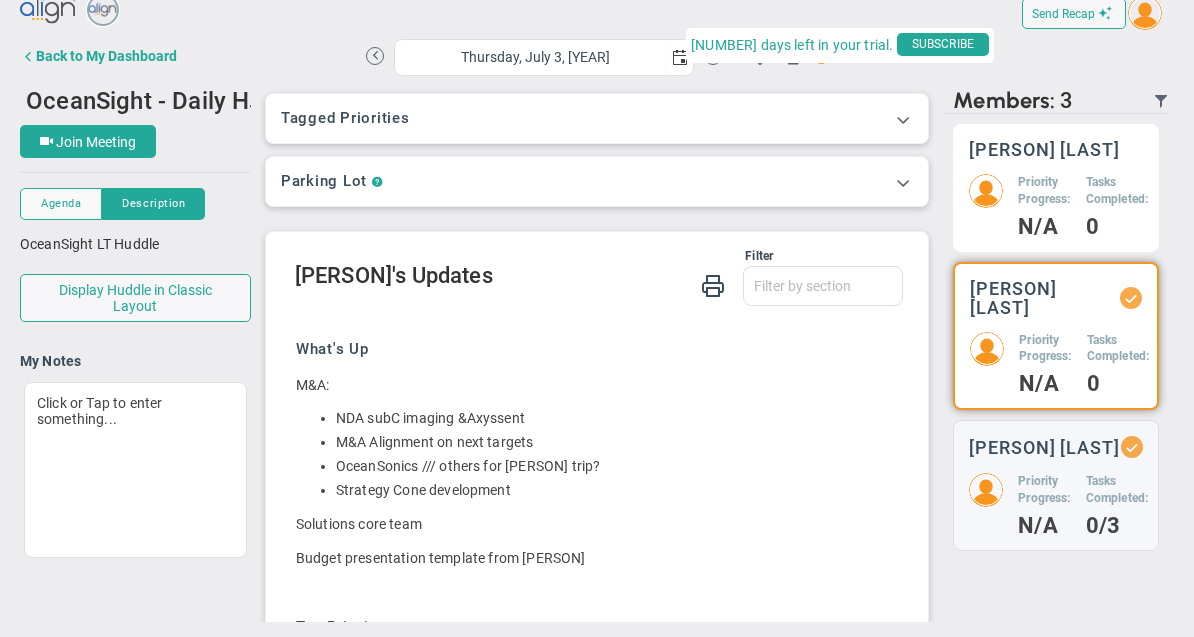 click on "0" at bounding box center (1044, 227) 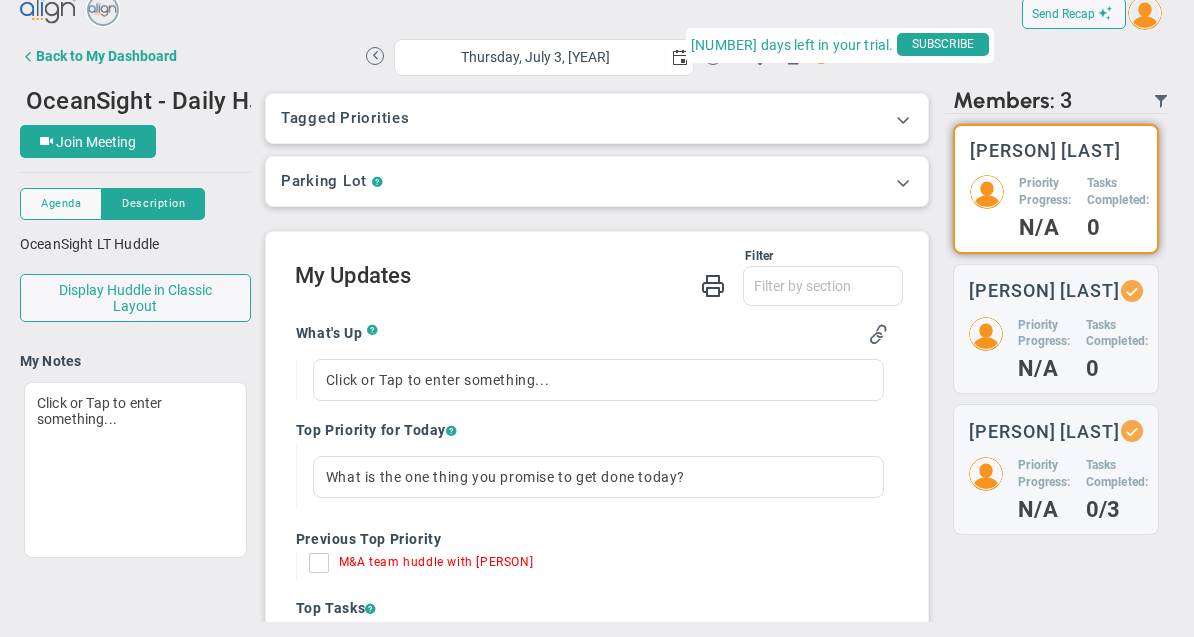 scroll, scrollTop: 0, scrollLeft: 0, axis: both 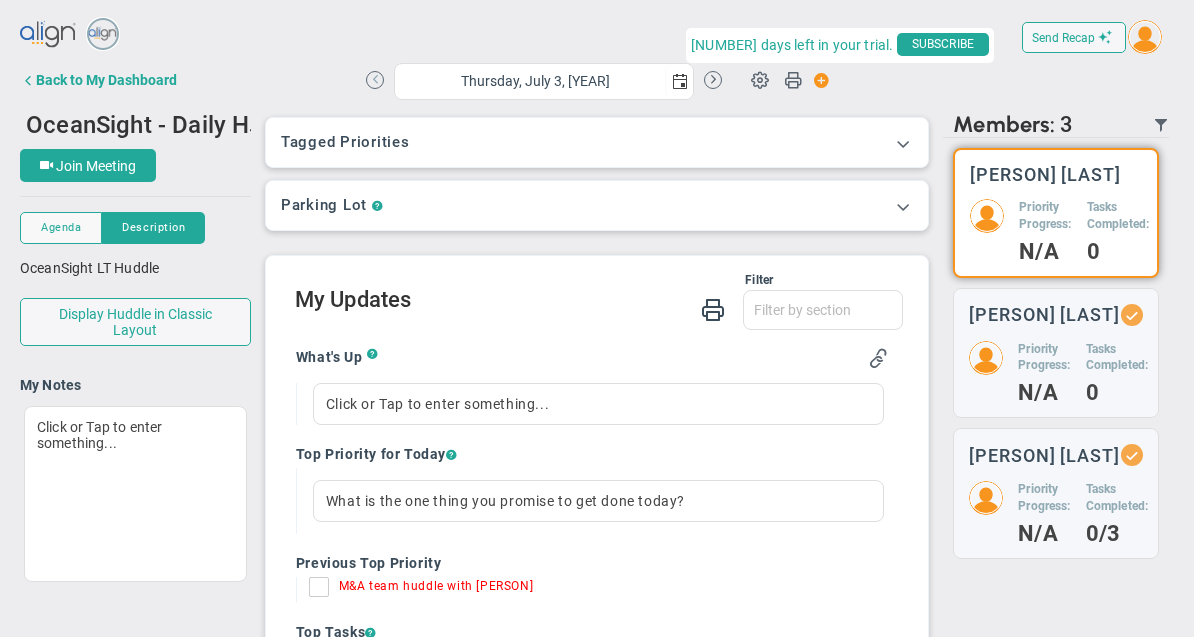 click at bounding box center [375, 80] 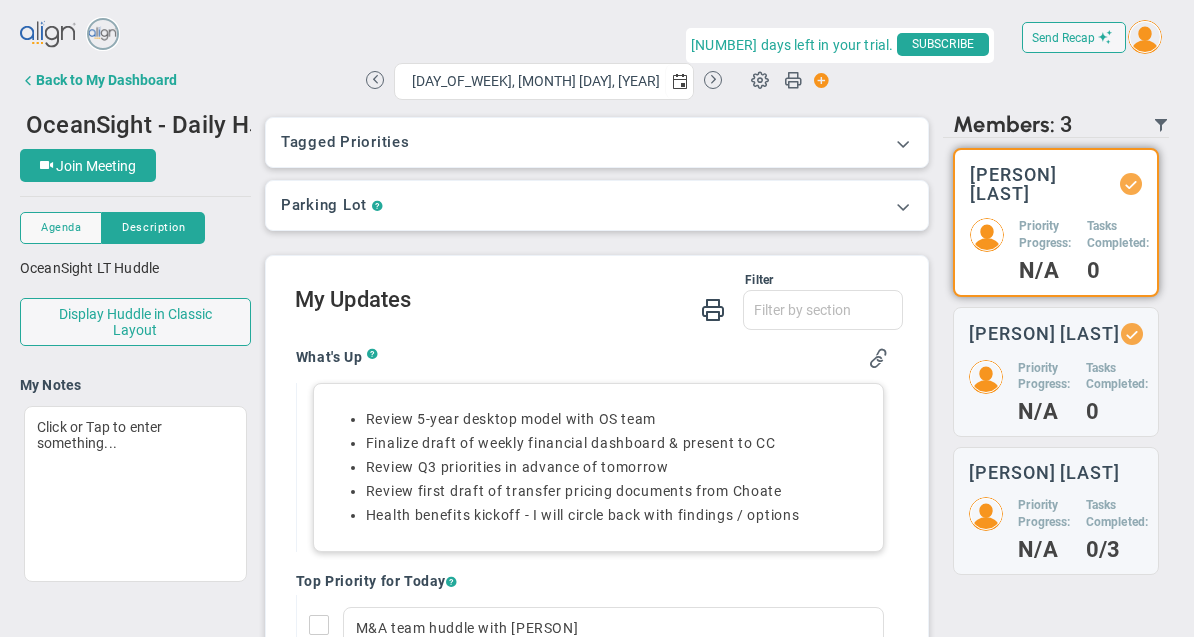 click on "Finalize draft of weekly financial dashboard & present to CC" at bounding box center (571, 443) 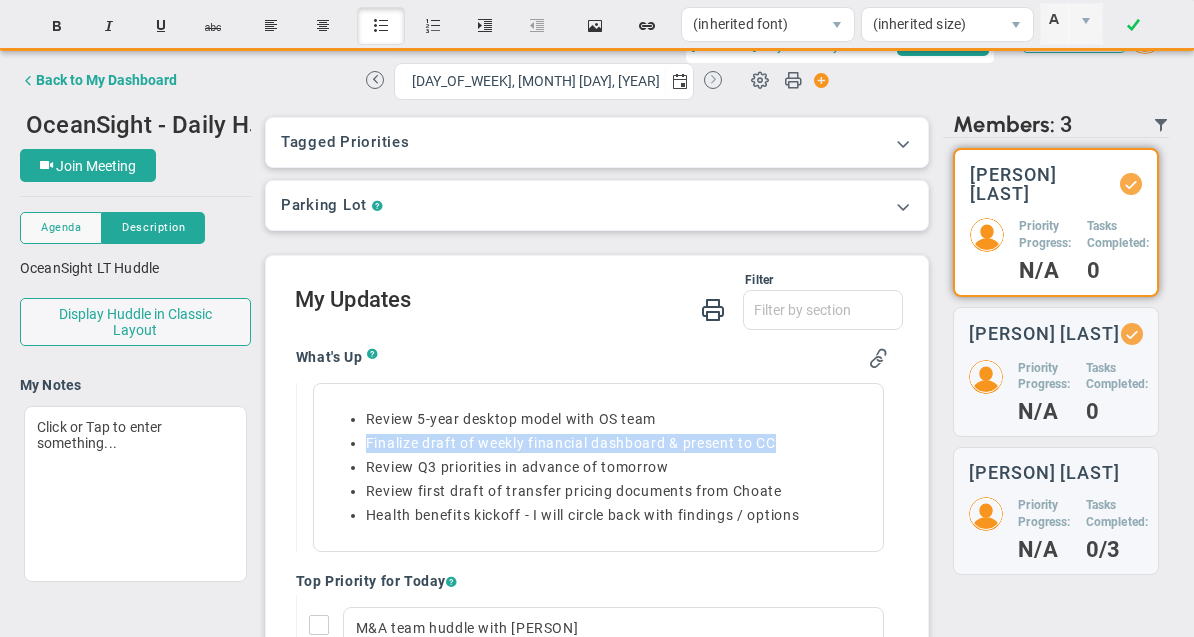 click at bounding box center [713, 80] 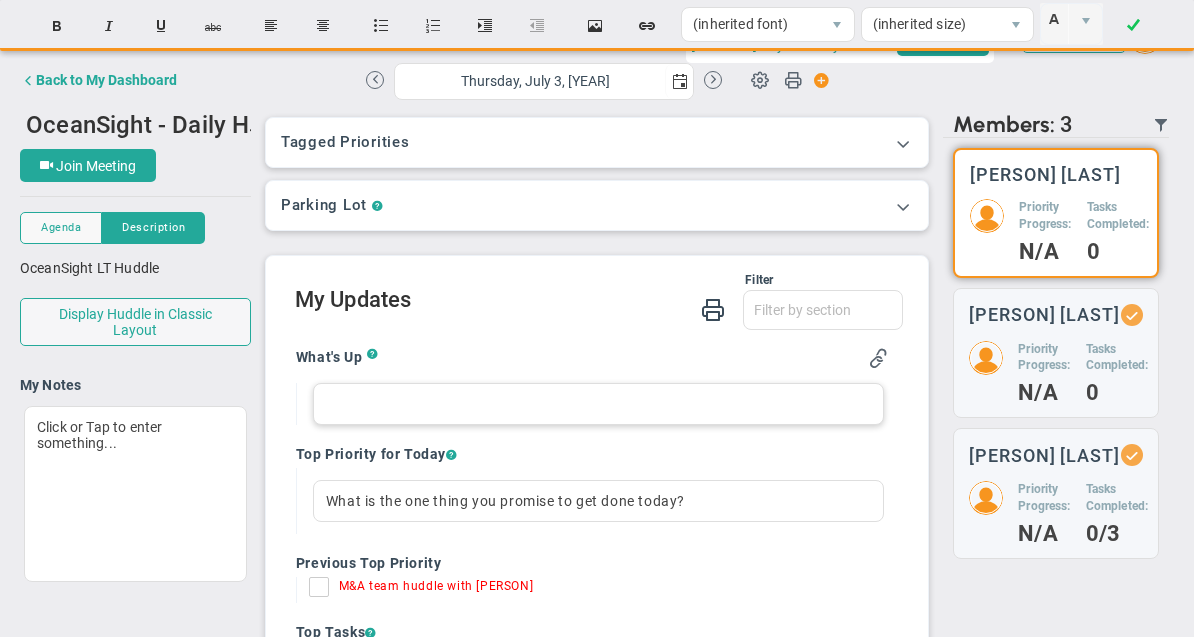 click at bounding box center [598, 404] 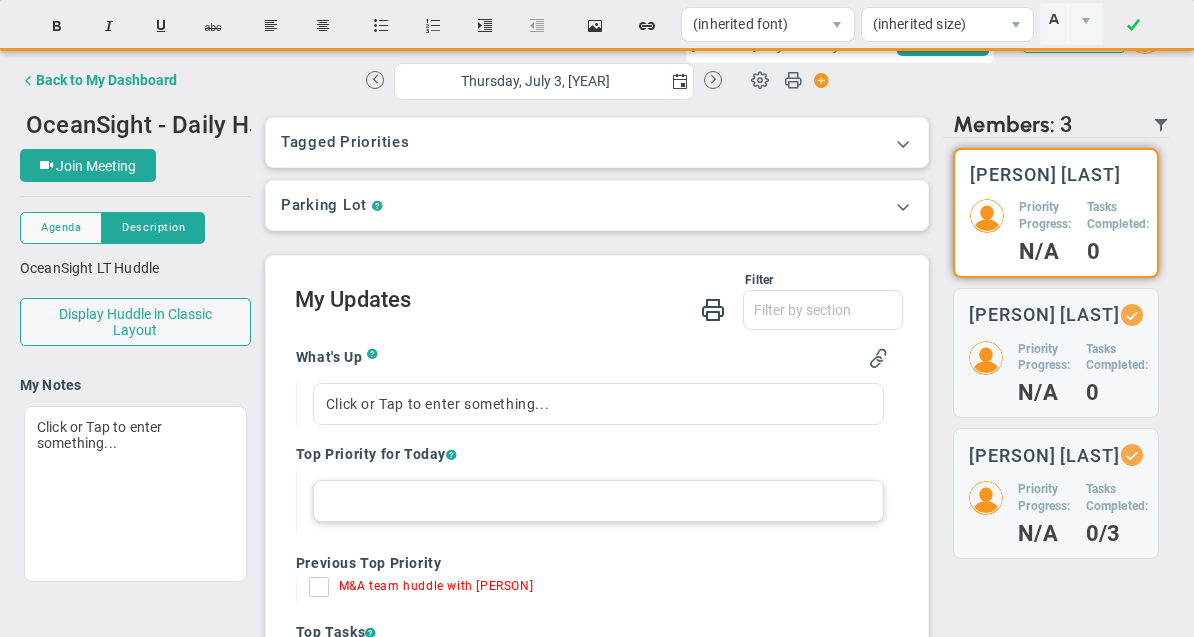 click at bounding box center (598, 501) 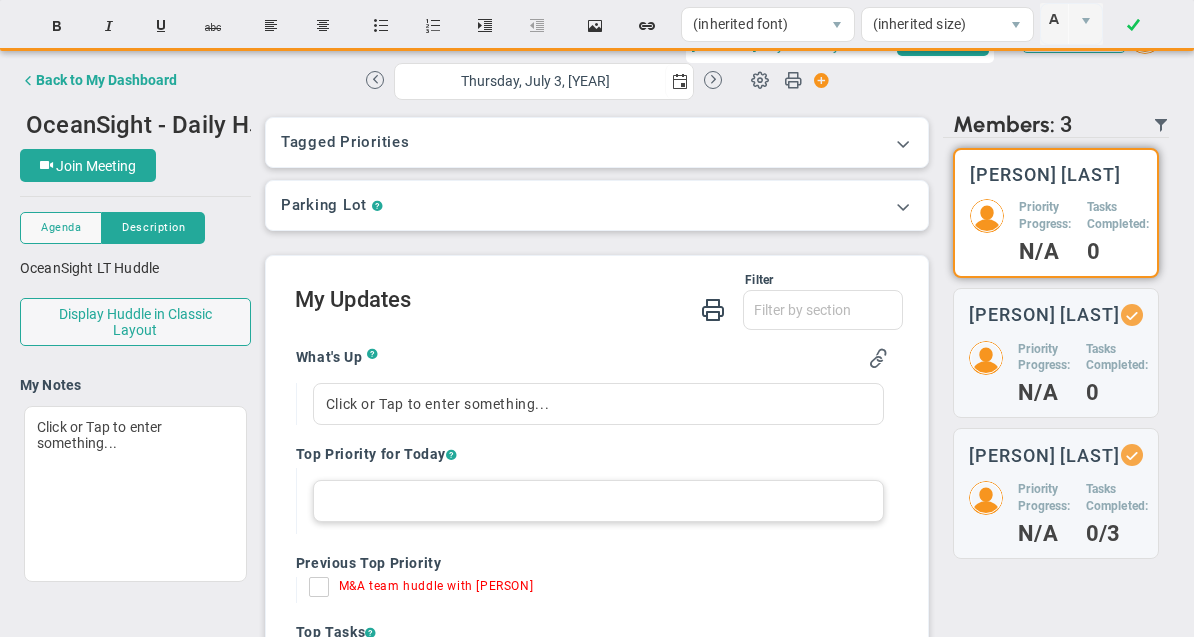click at bounding box center (598, 501) 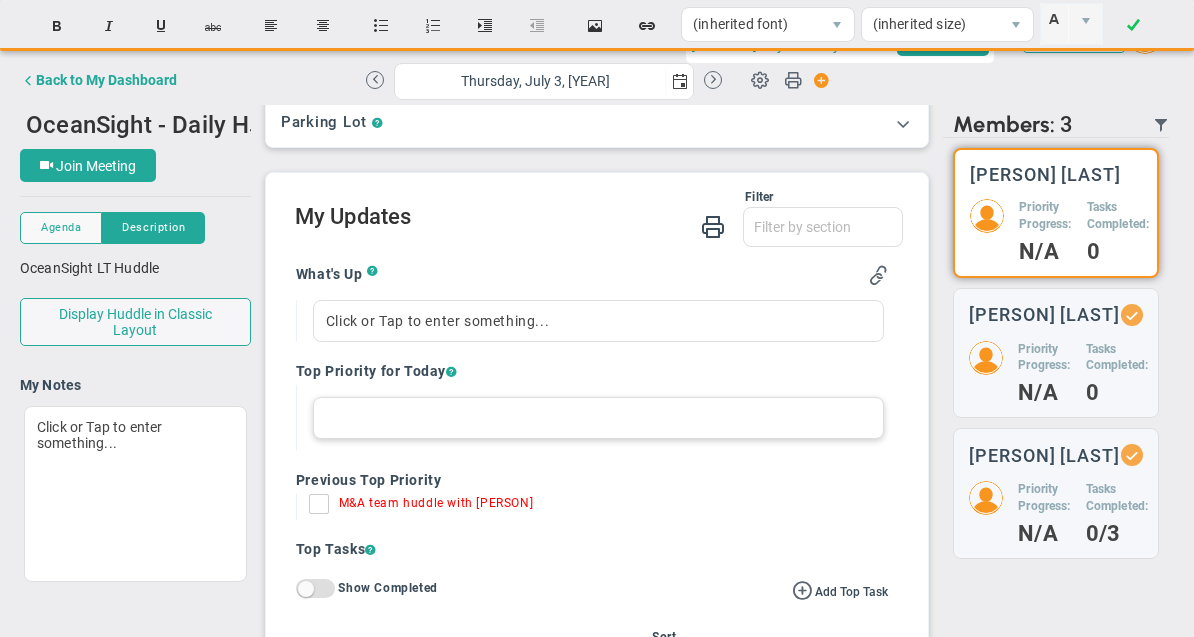 scroll, scrollTop: 81, scrollLeft: 0, axis: vertical 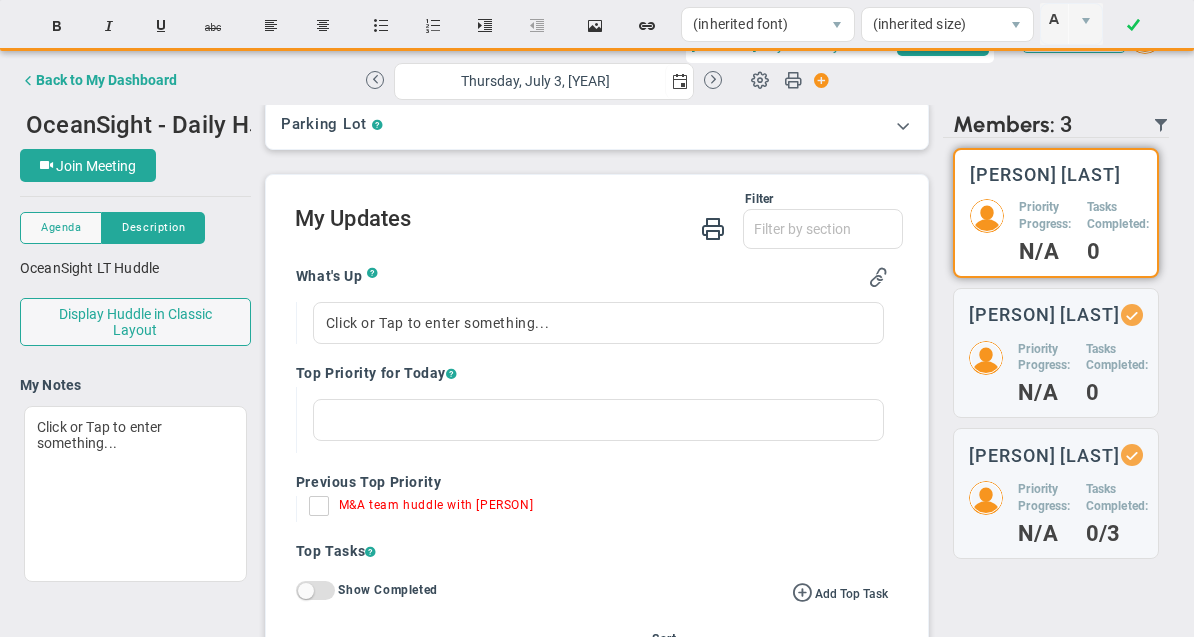 click on "M&A team huddle with [PERSON]" at bounding box center (324, 510) 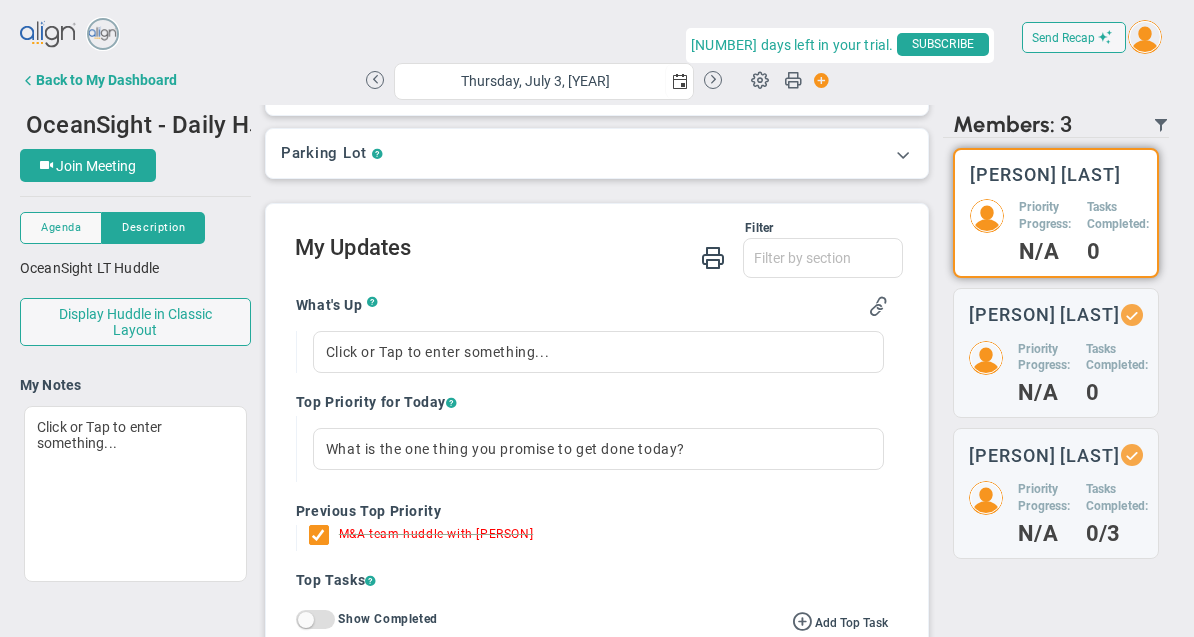 scroll, scrollTop: 56, scrollLeft: 0, axis: vertical 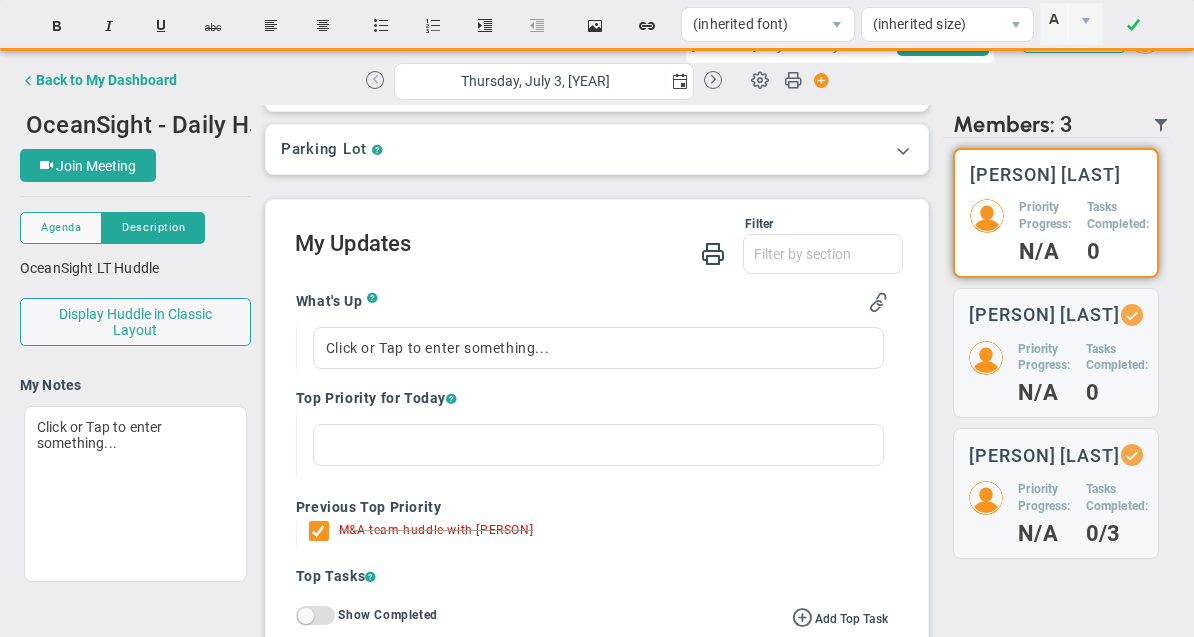 click at bounding box center (375, 80) 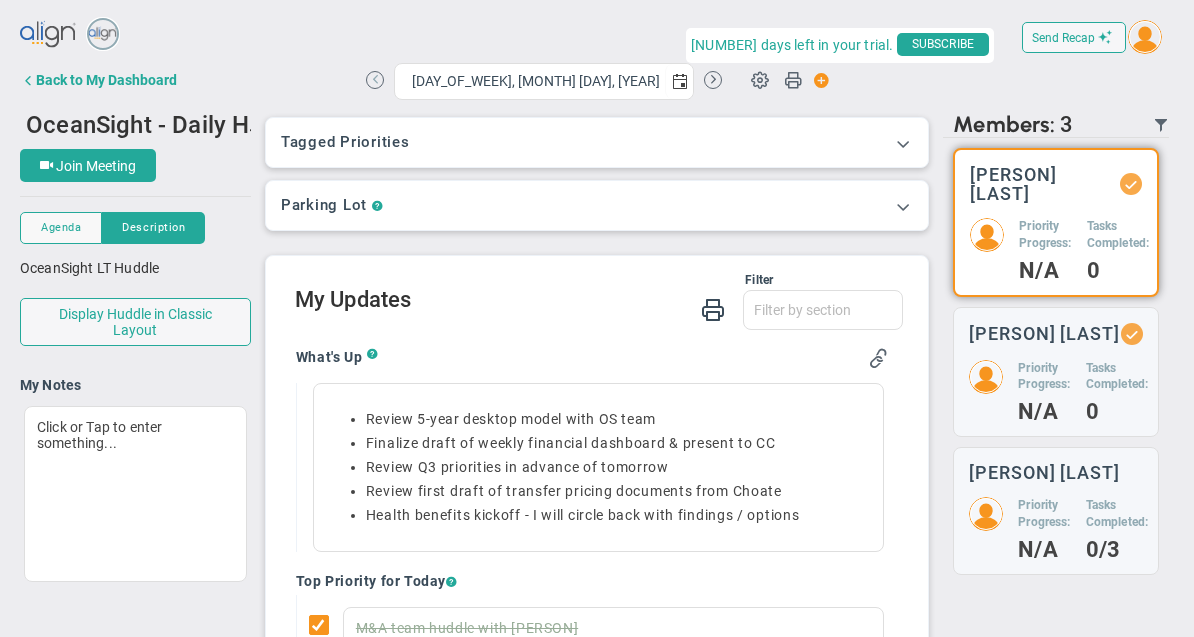scroll, scrollTop: 0, scrollLeft: 0, axis: both 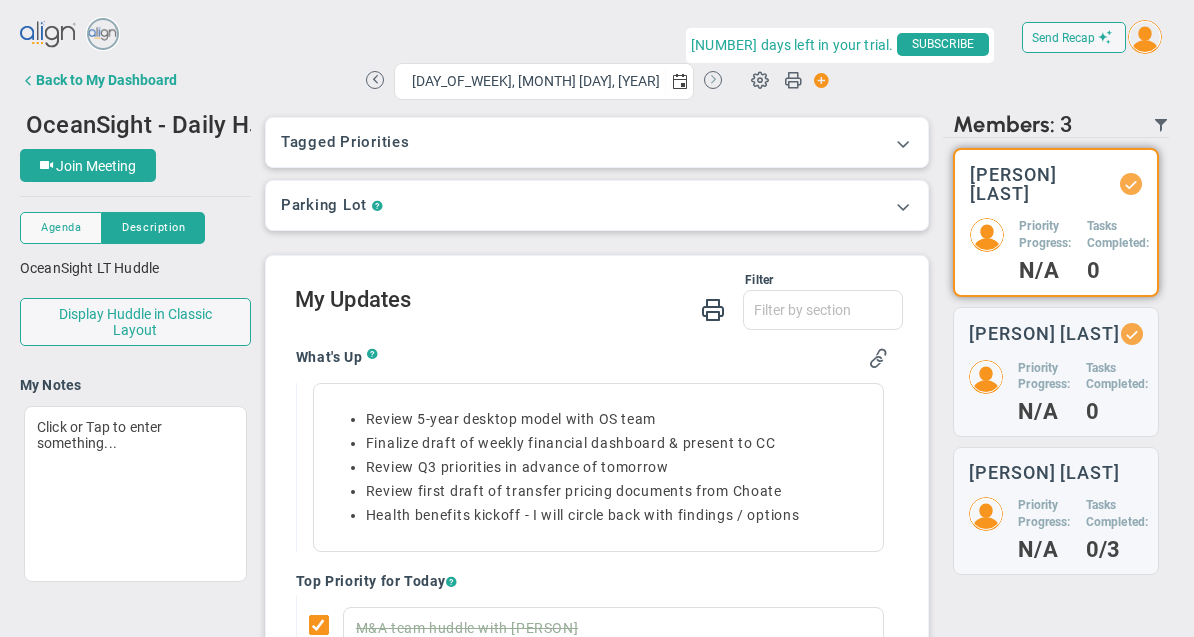 click at bounding box center [713, 80] 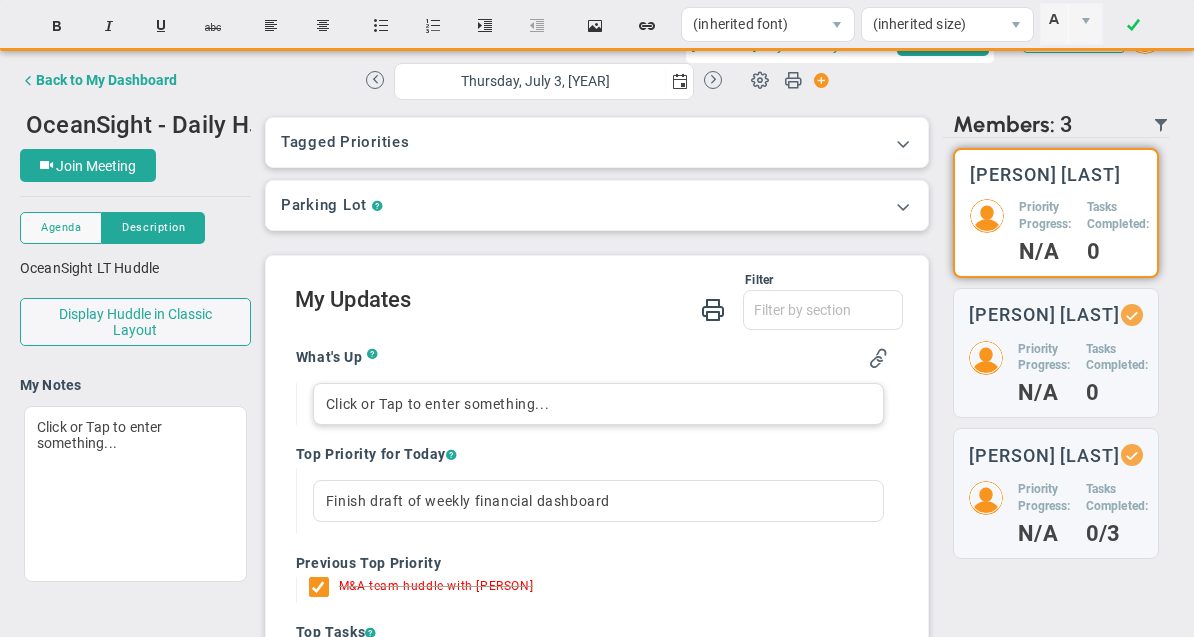 click on "Tagged OKRs
Tagged Priorities
This Huddle doesn’t have a tag.
Tagged OKRs
Tagged Priorities
?" at bounding box center (597, 375) 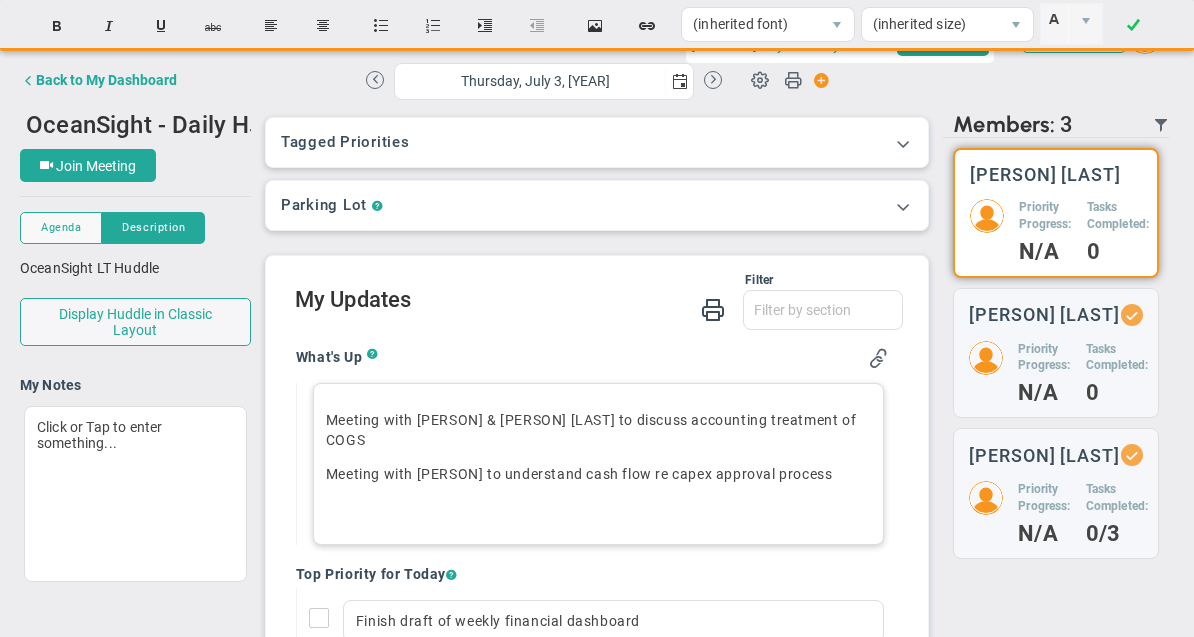 click on "Meeting with [PERSON] & [PERSON] [LAST] to discuss accounting treatment of COGS Meeting with [PERSON] to understand cash flow re capex approval process" at bounding box center (598, 464) 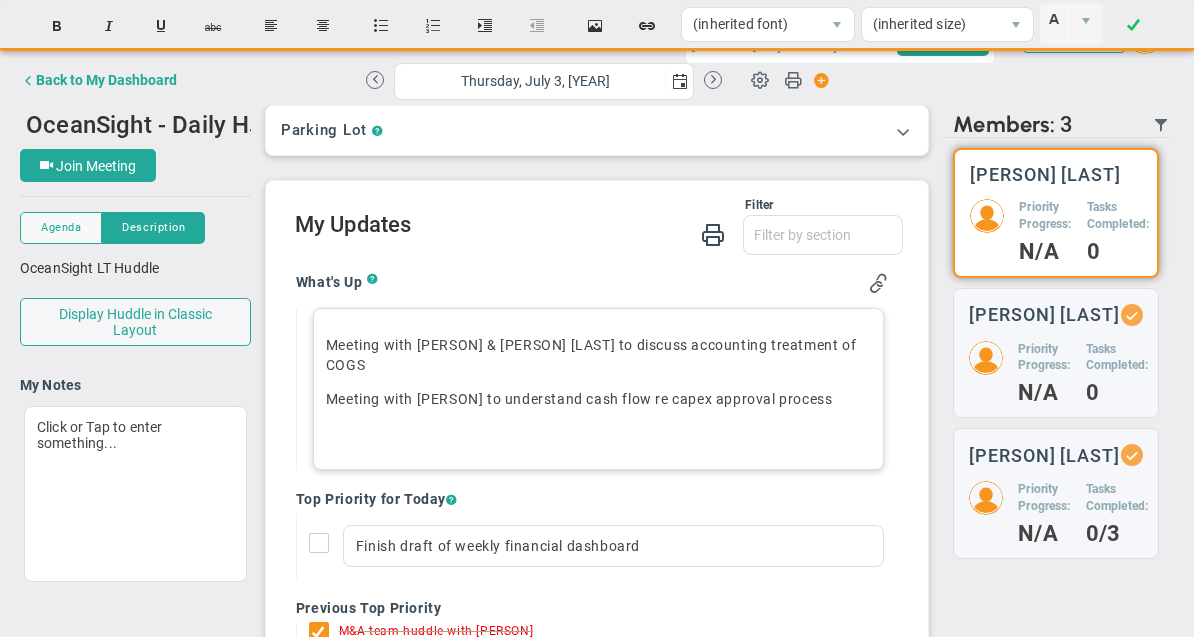 scroll, scrollTop: 82, scrollLeft: 0, axis: vertical 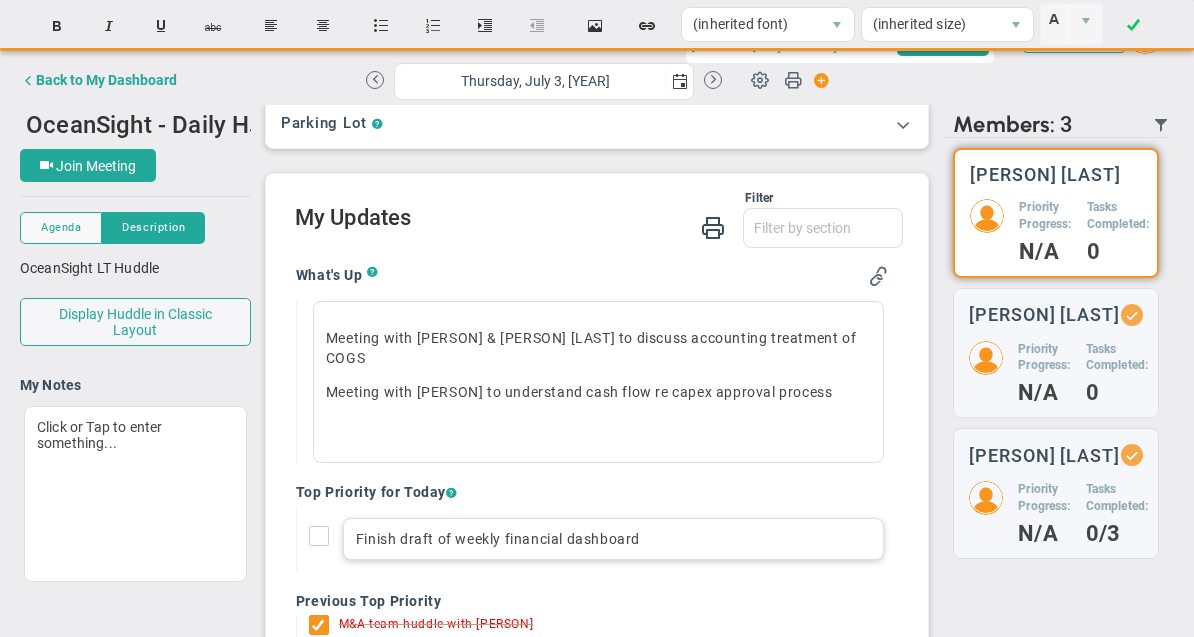 click on "Finish draft of weekly financial dashboard" at bounding box center (613, 539) 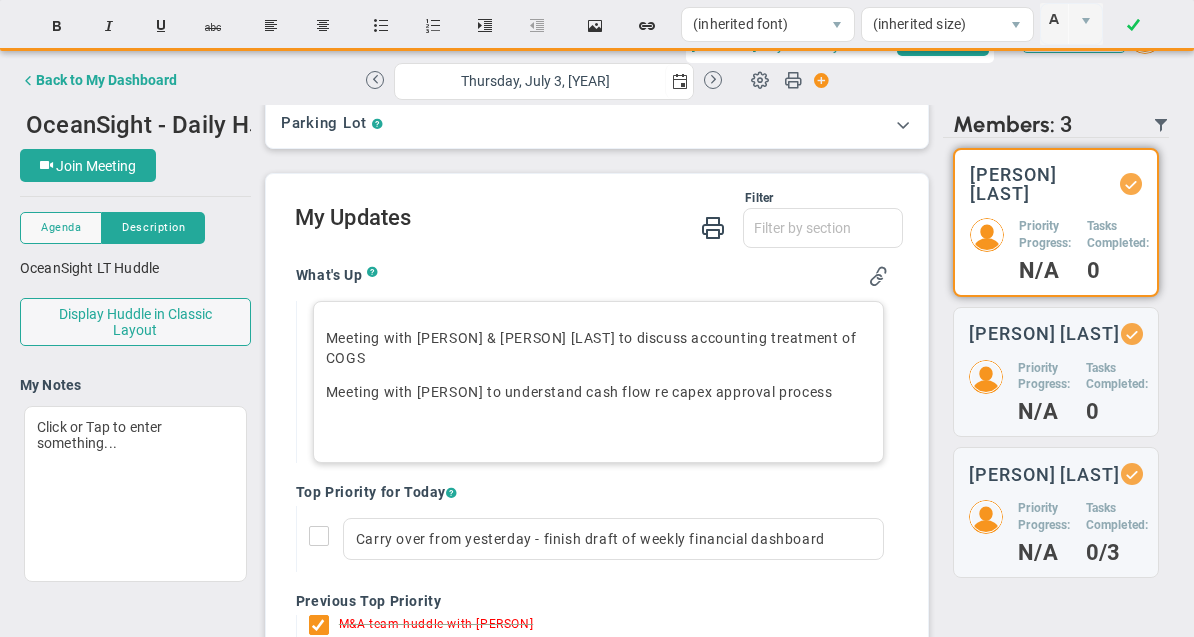 click on "Tagged OKRs
Tagged Priorities
This Huddle doesn’t have a tag.
Tagged OKRs
Tagged Priorities
?" at bounding box center (597, 375) 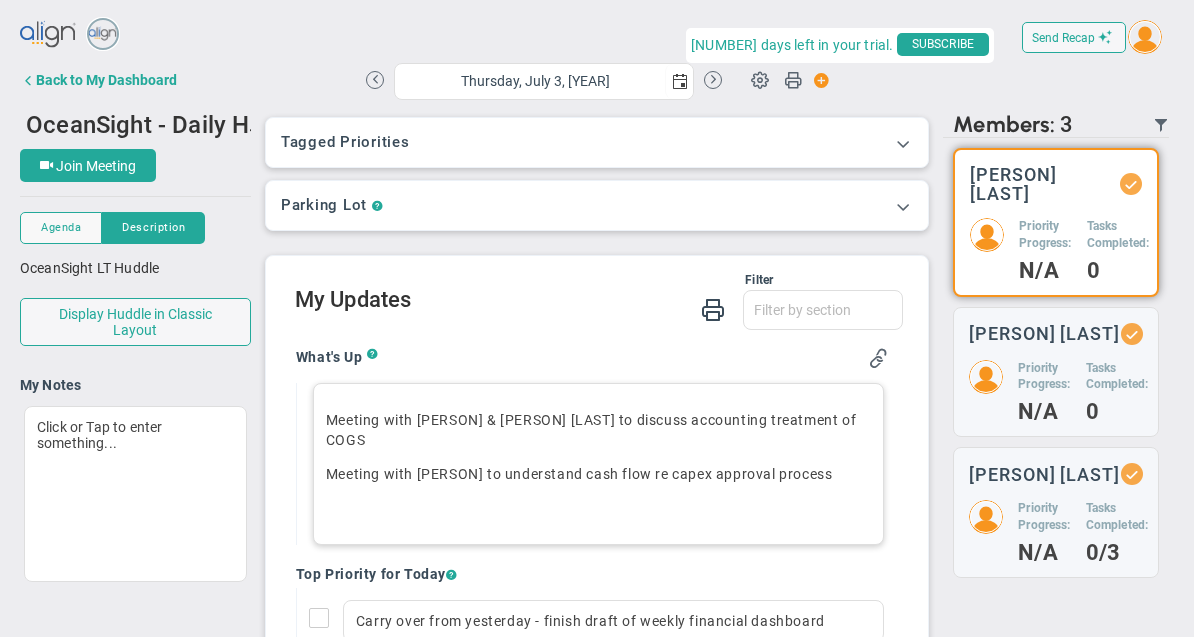 click on "Meeting with [PERSON] to understand cash flow re capex approval process" at bounding box center (598, 474) 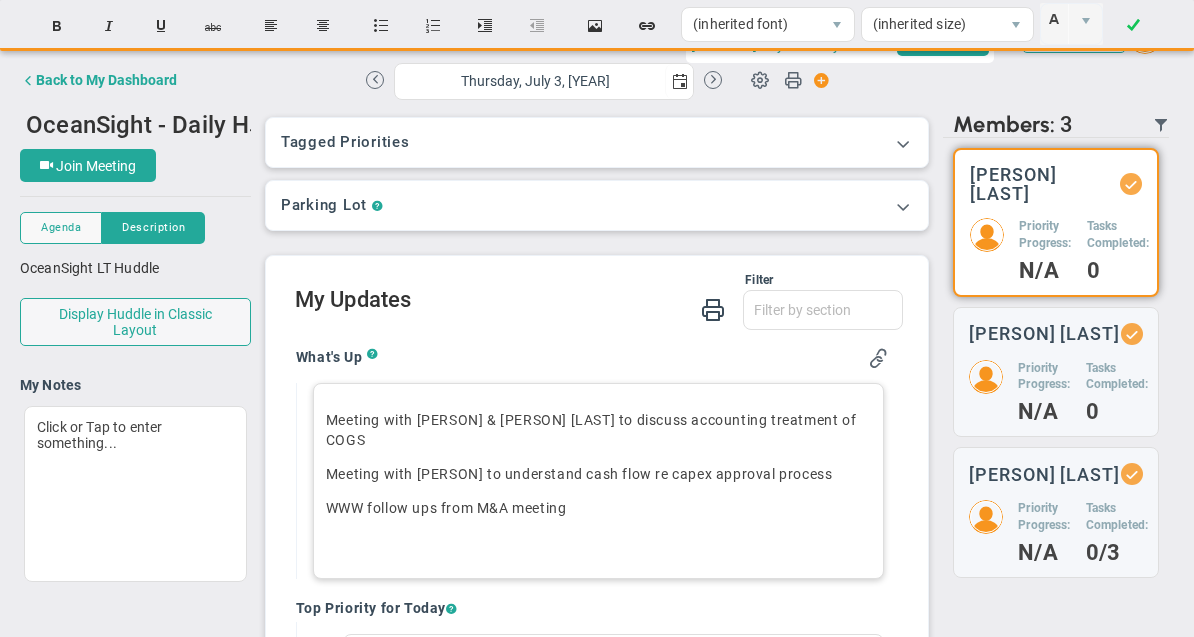 click on "Meeting with [PERSON] & [PERSON] [LAST] to discuss accounting treatment of COGS Meeting with [PERSON] to understand cash flow re capex approval process WWW follow ups from M&A meeting" at bounding box center (598, 481) 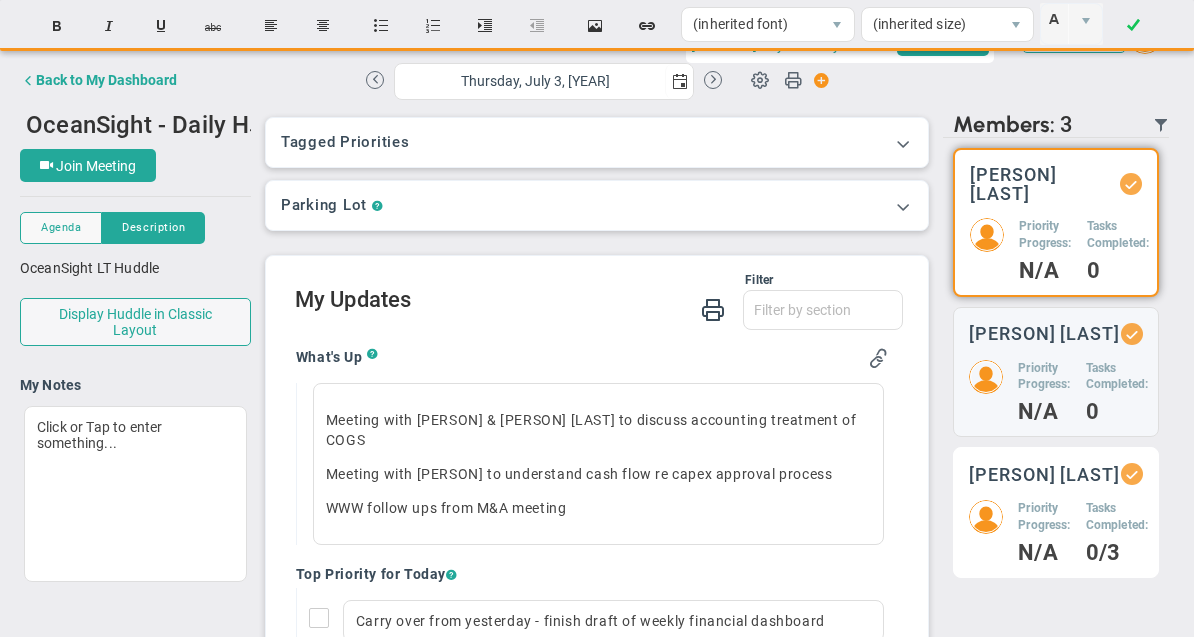 click on "Priority Progress:" at bounding box center (1045, 235) 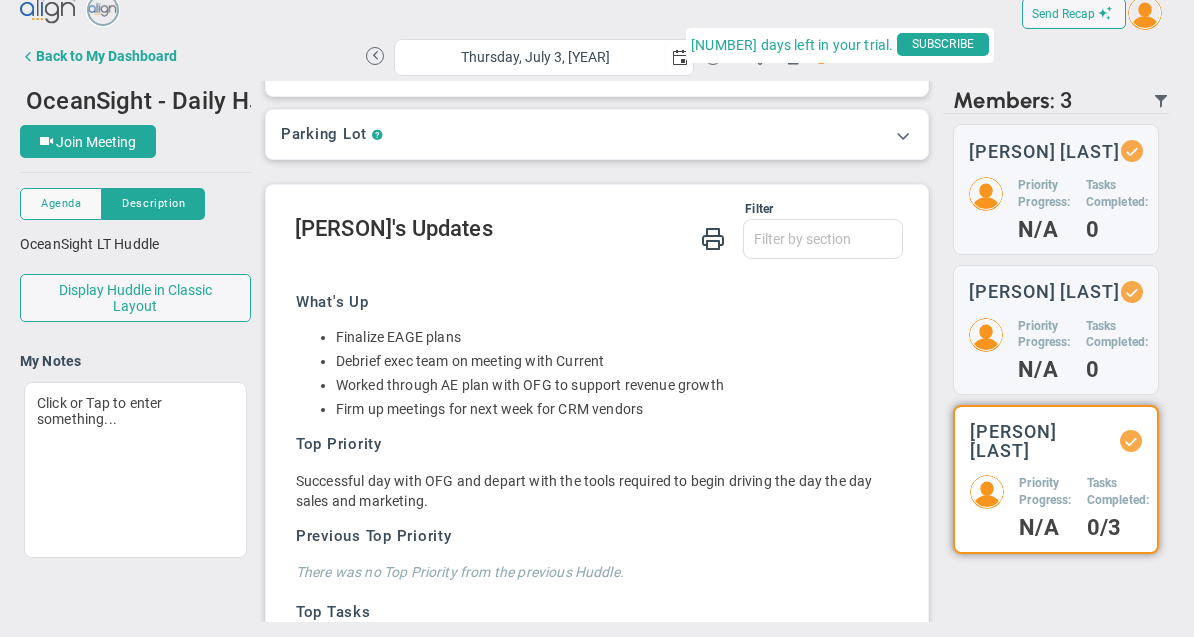 scroll, scrollTop: 11, scrollLeft: 0, axis: vertical 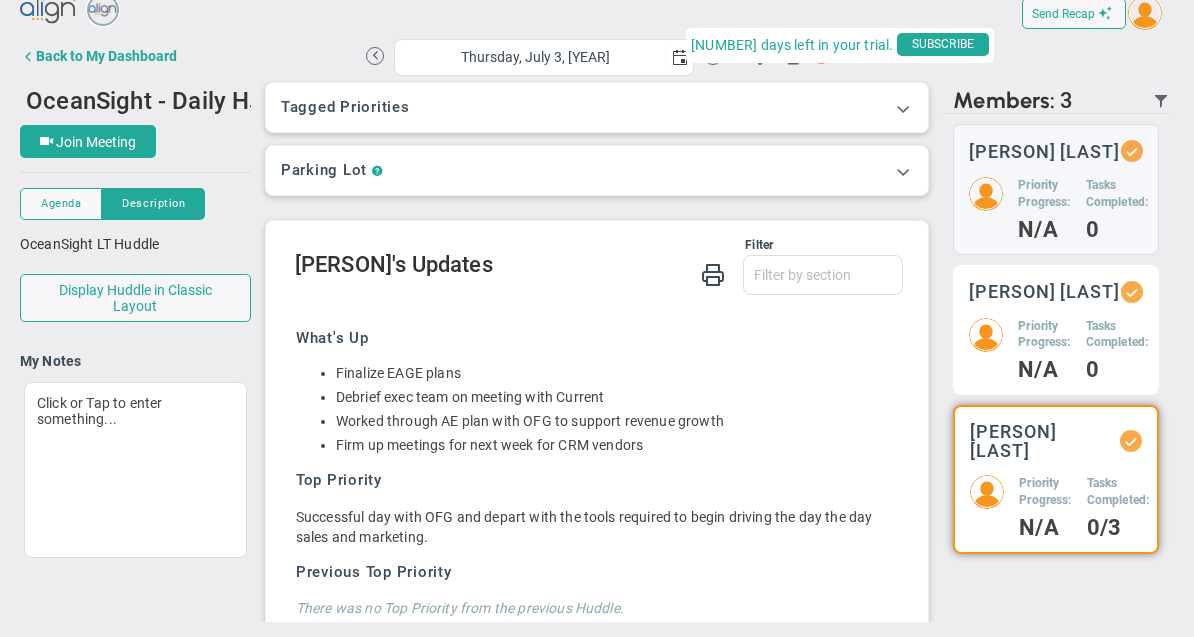 click on "Priority Progress:
N/A" at bounding box center (1044, 208) 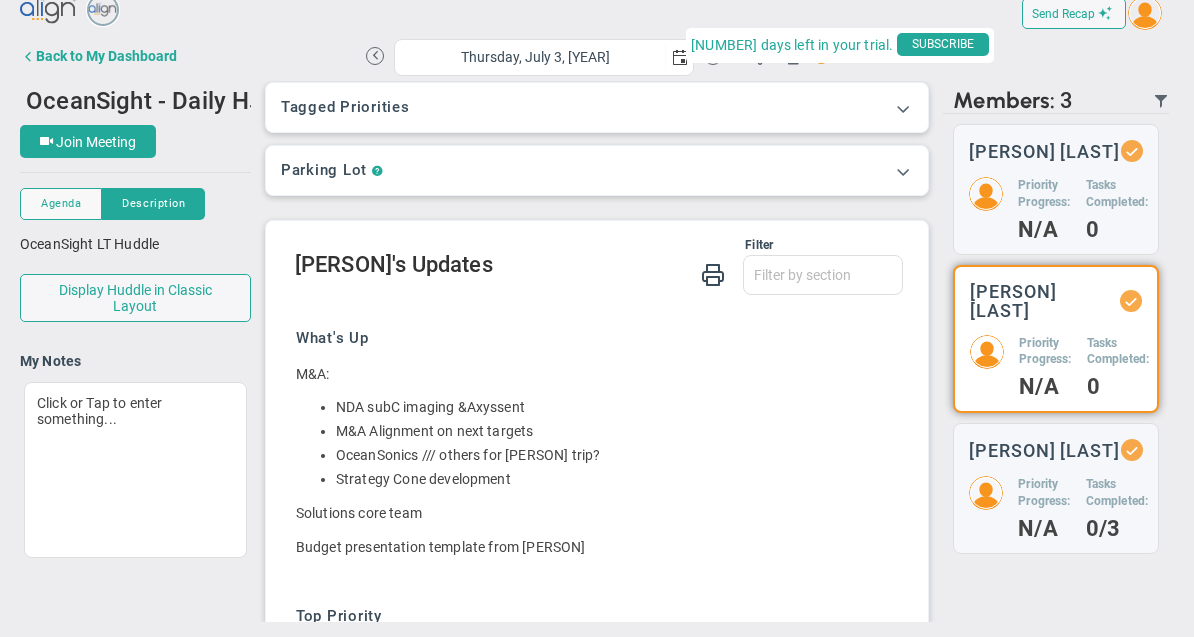 scroll, scrollTop: 105, scrollLeft: 0, axis: vertical 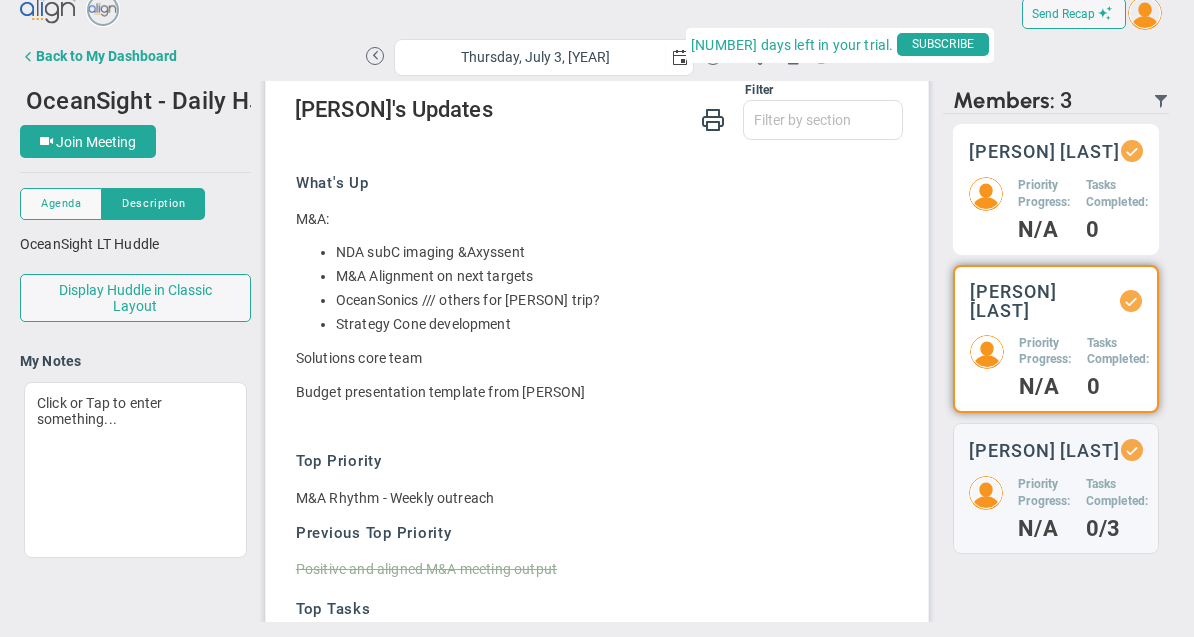 click on "0" at bounding box center [1044, 230] 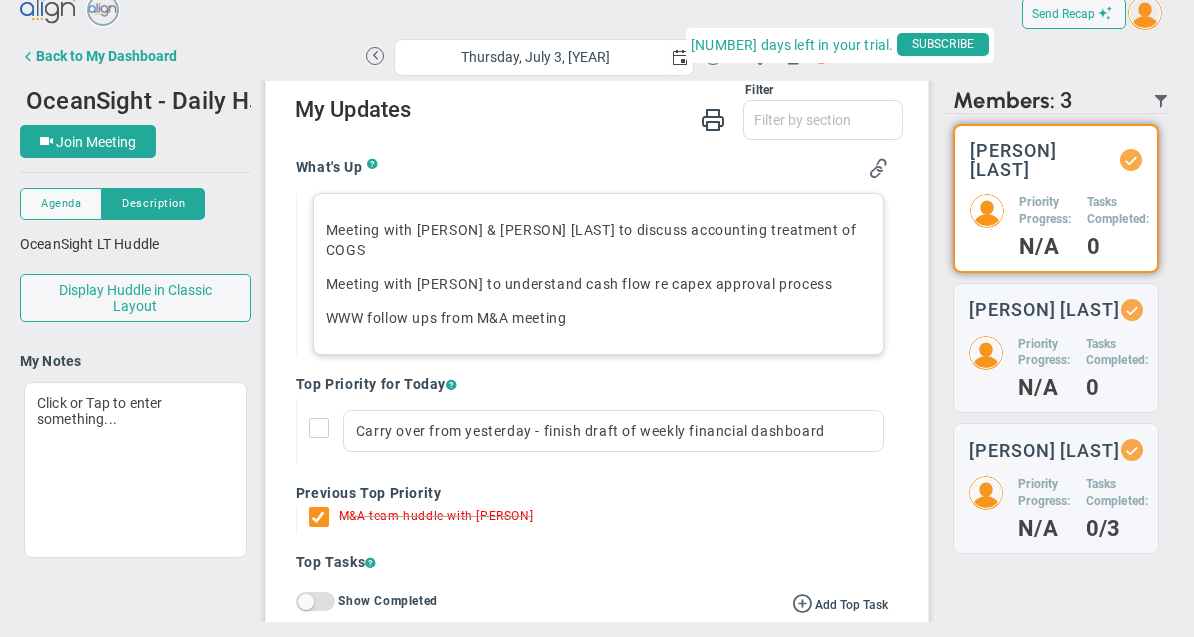 click on "Meeting with [PERSON] & [PERSON] [LAST] to discuss accounting treatment of COGS" at bounding box center (598, 240) 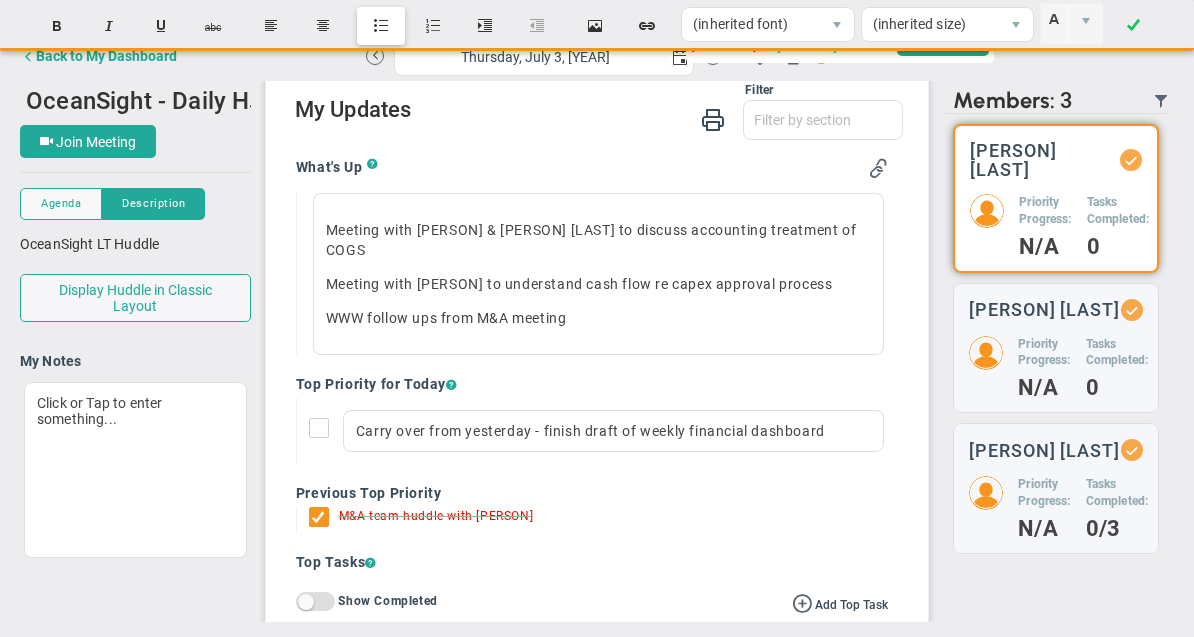 click on "Insert unordered list" at bounding box center [381, 26] 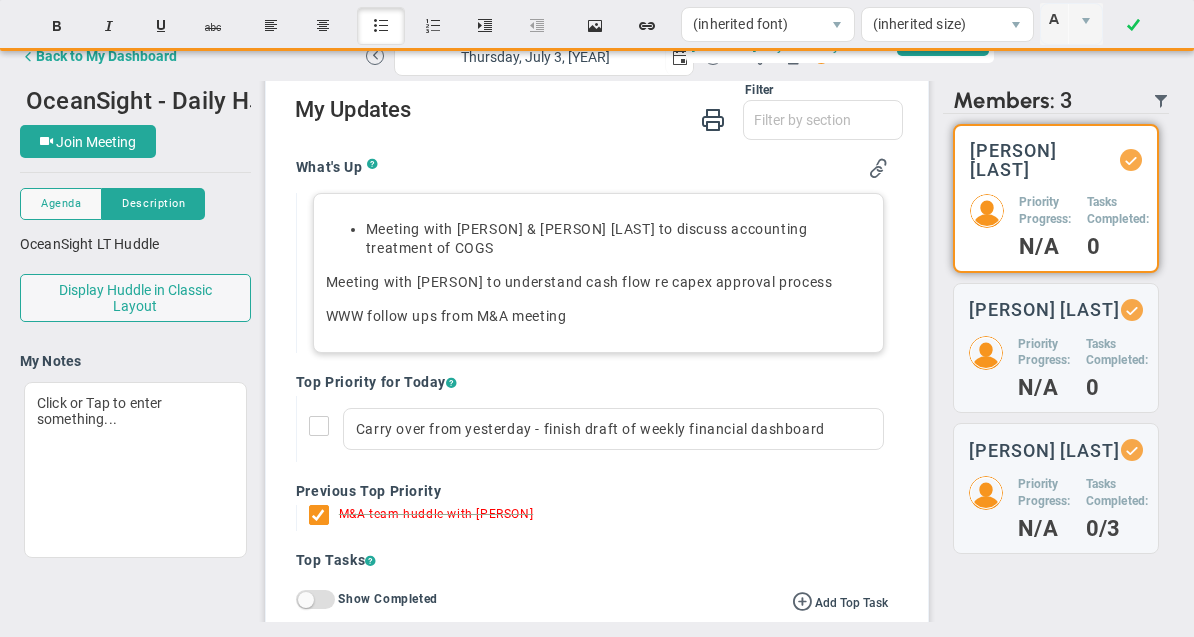 click on "Meeting with [PERSON] to understand cash flow re capex approval process" at bounding box center [598, 282] 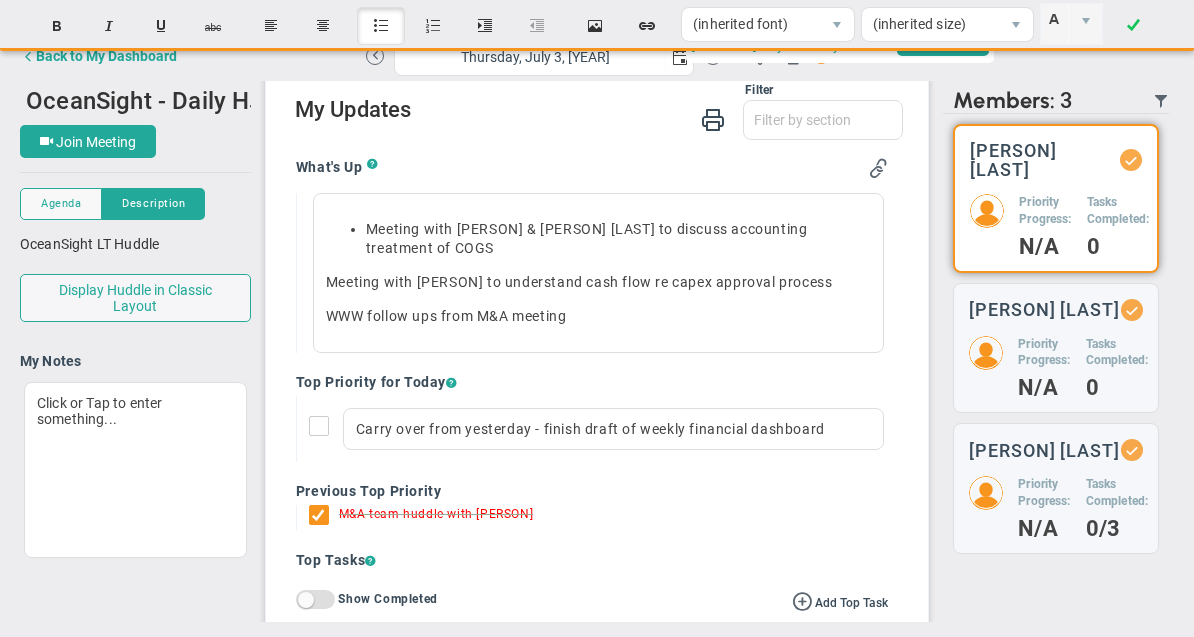 click on "Insert unordered list" at bounding box center (381, 26) 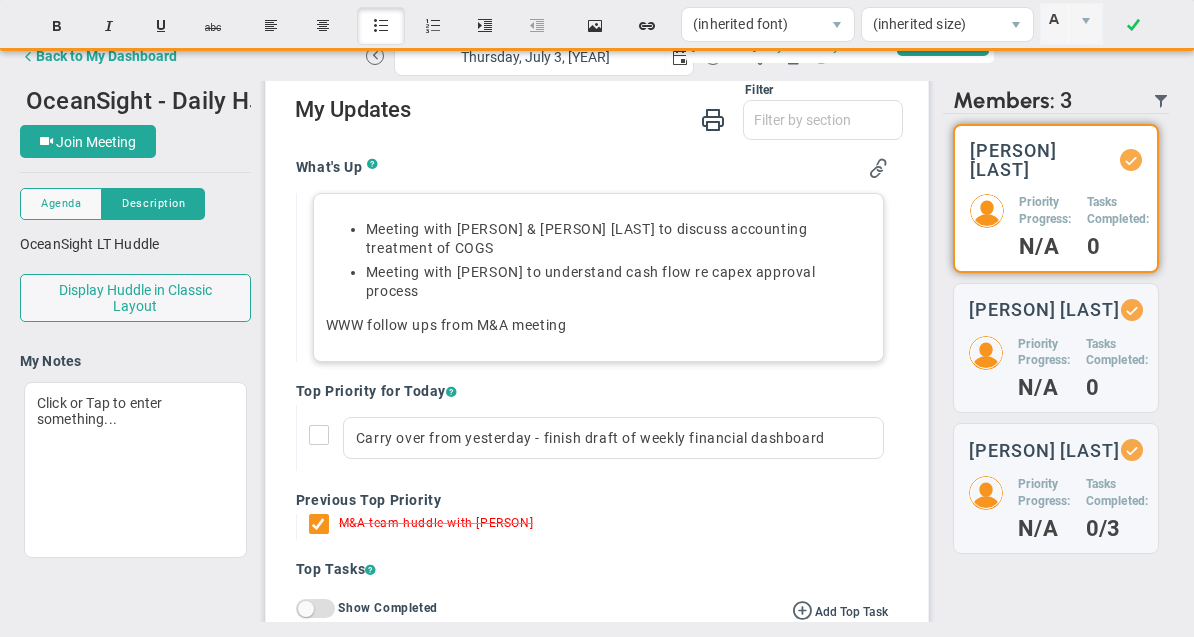 click on "WWW follow ups from M&A meeting" at bounding box center (598, 325) 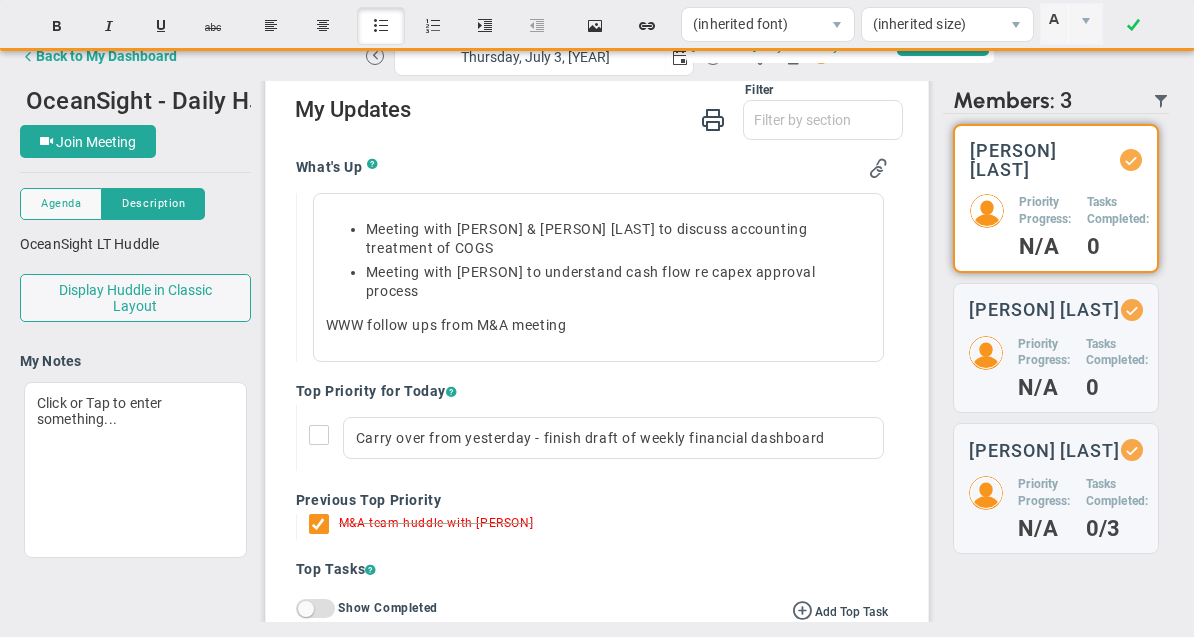 click on "Insert unordered list" at bounding box center [381, 26] 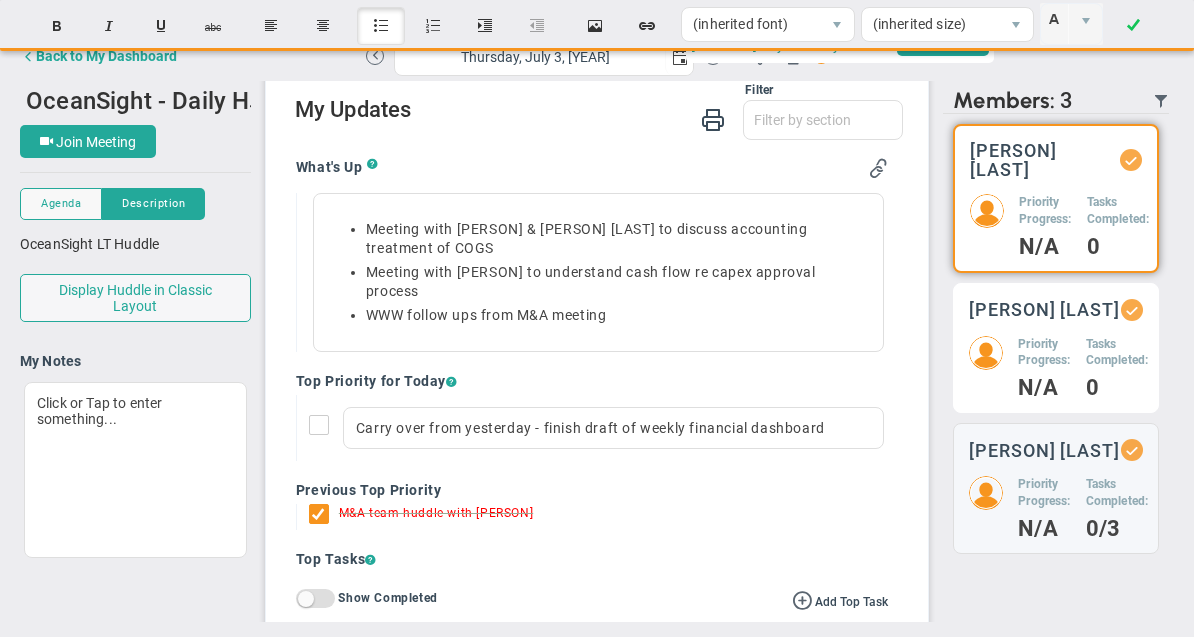 click on "Priority Progress:" at bounding box center (1045, 211) 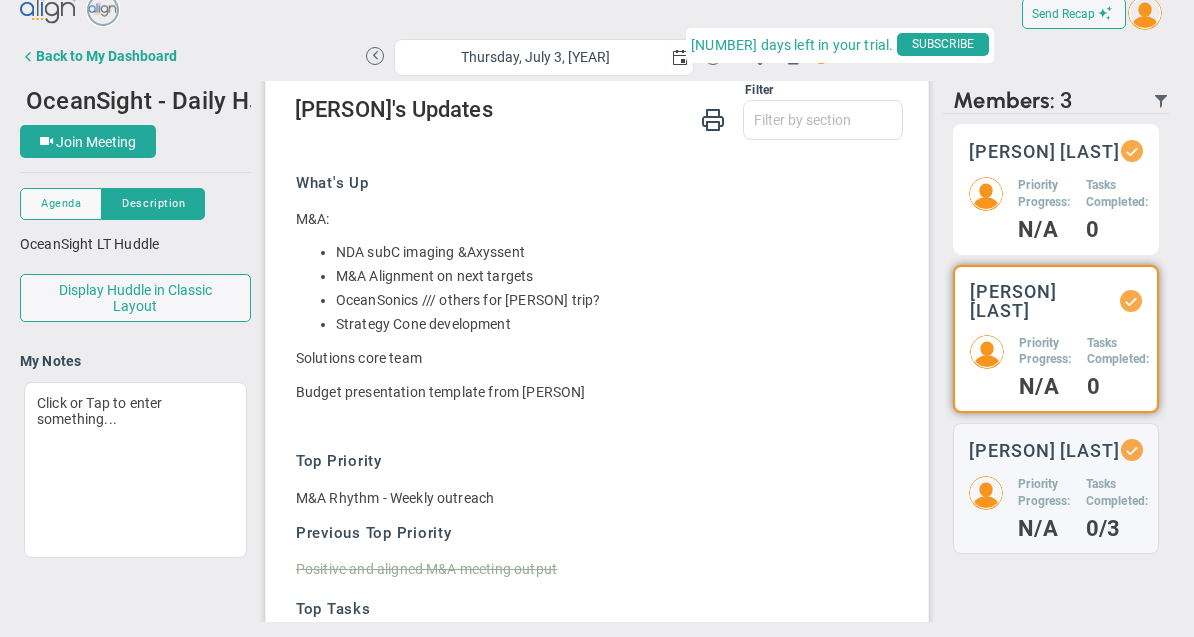 click on "Priority Progress:" at bounding box center (1044, 194) 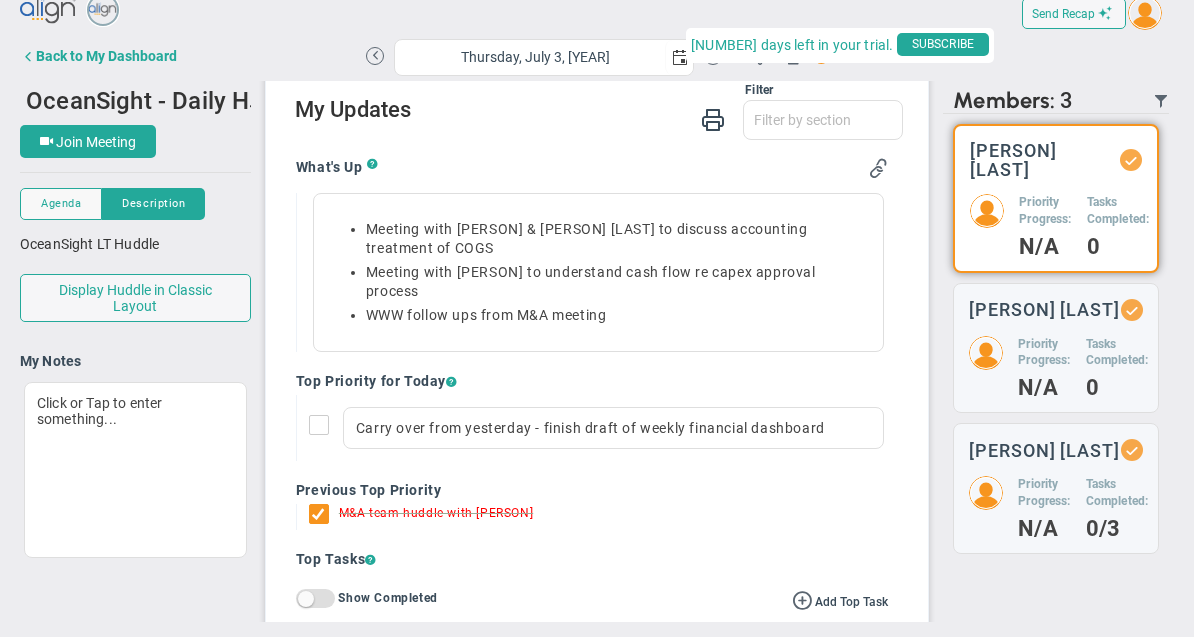 scroll, scrollTop: 105, scrollLeft: 0, axis: vertical 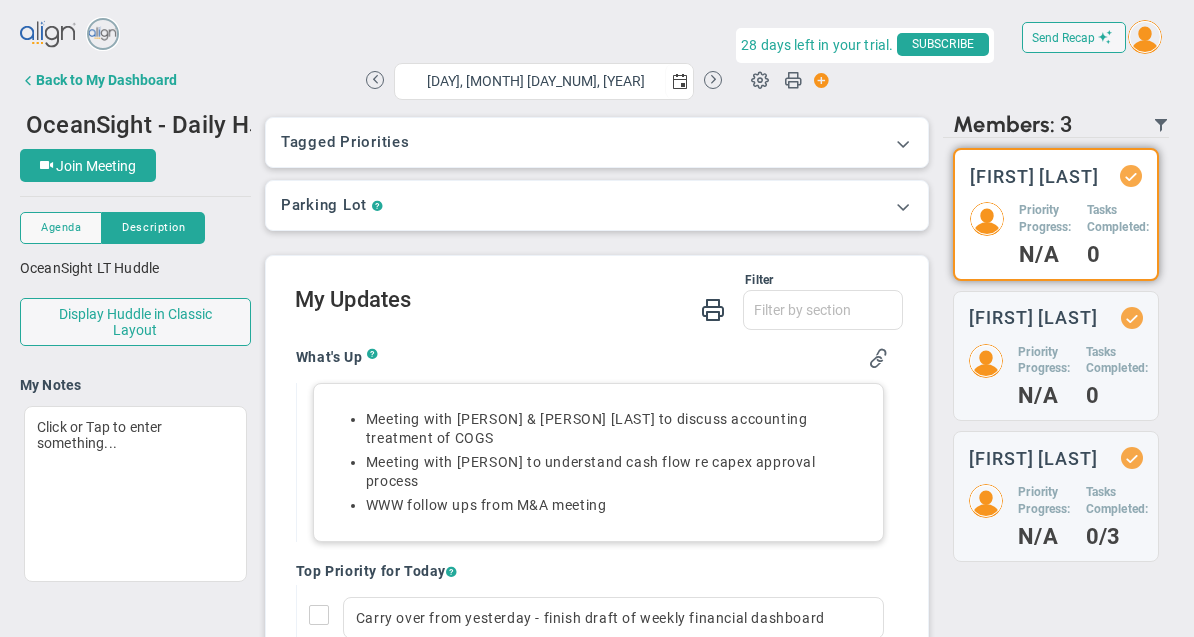 click on "Meeting with [PERSON] & [PERSON] [LAST] to discuss accounting treatment of COGS" at bounding box center [618, 429] 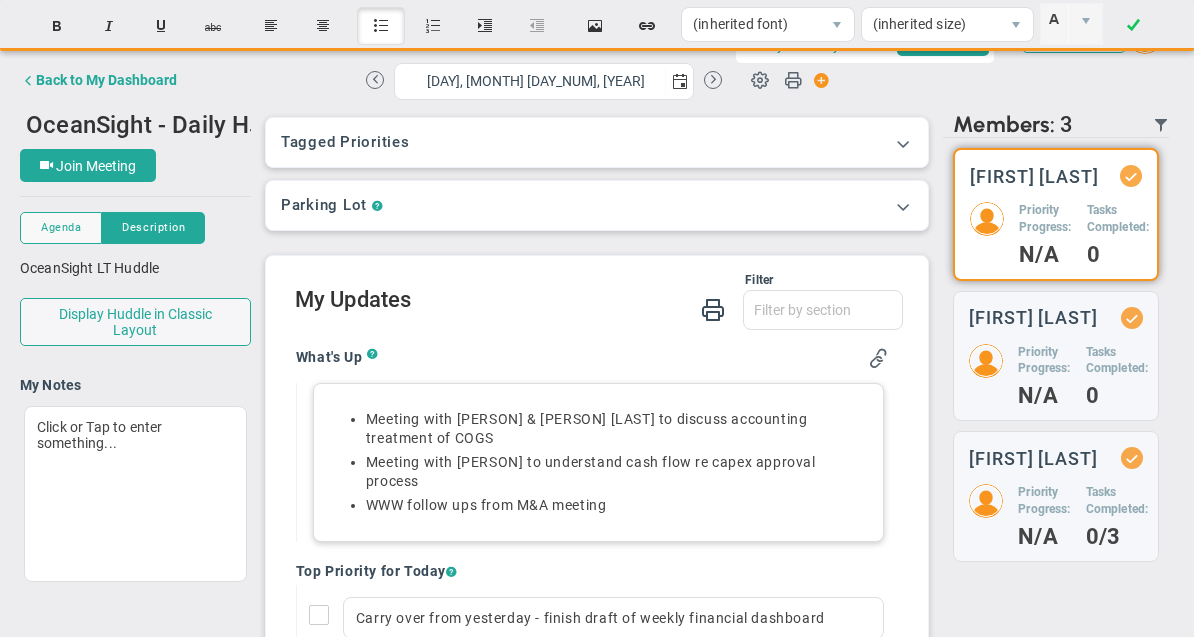 click on "Meeting with [PERSON] & [PERSON] [LAST] to discuss accounting treatment of COGS" at bounding box center [618, 429] 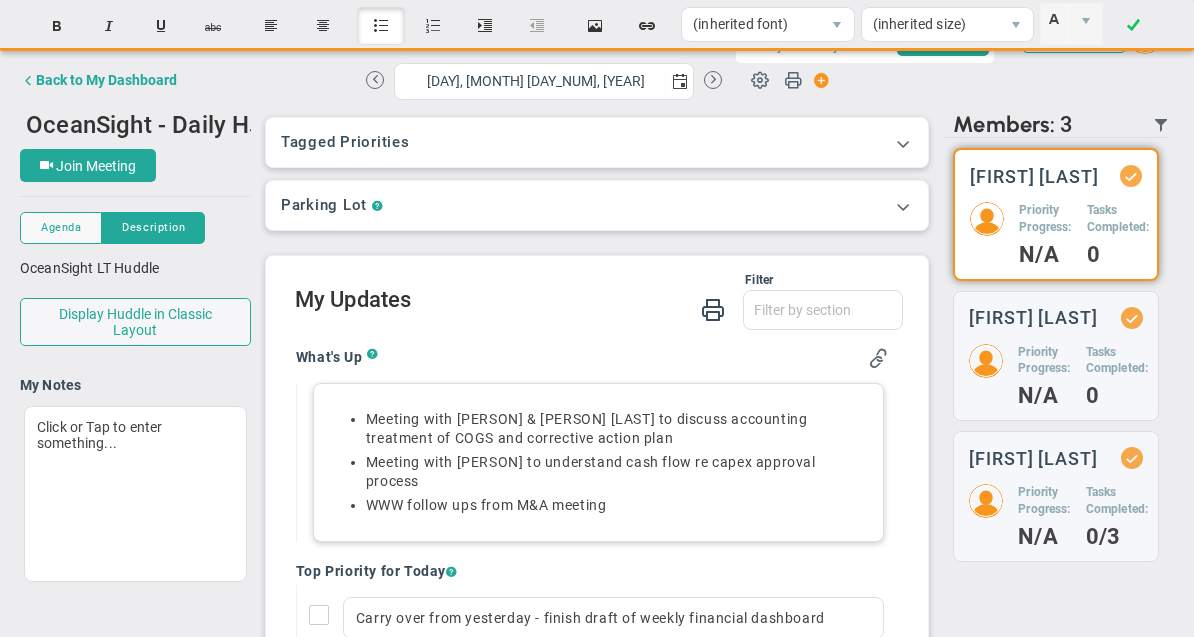 click on "Meeting with [PERSON] to understand cash flow re capex approval process" at bounding box center [618, 472] 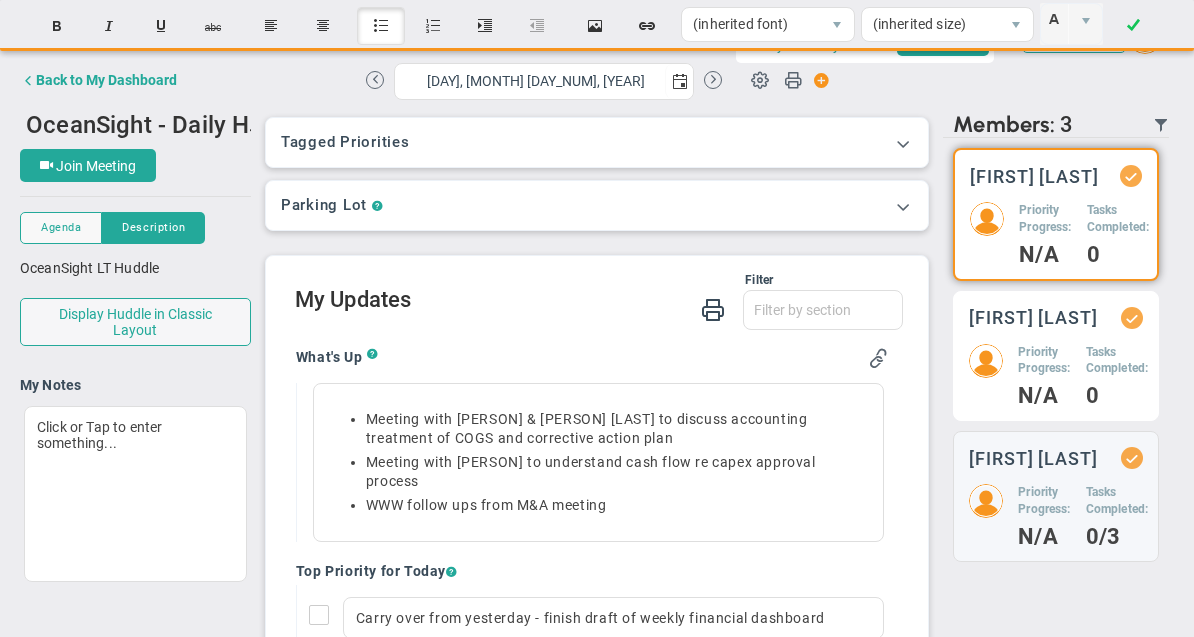click on "Priority Progress:" at bounding box center (1045, 219) 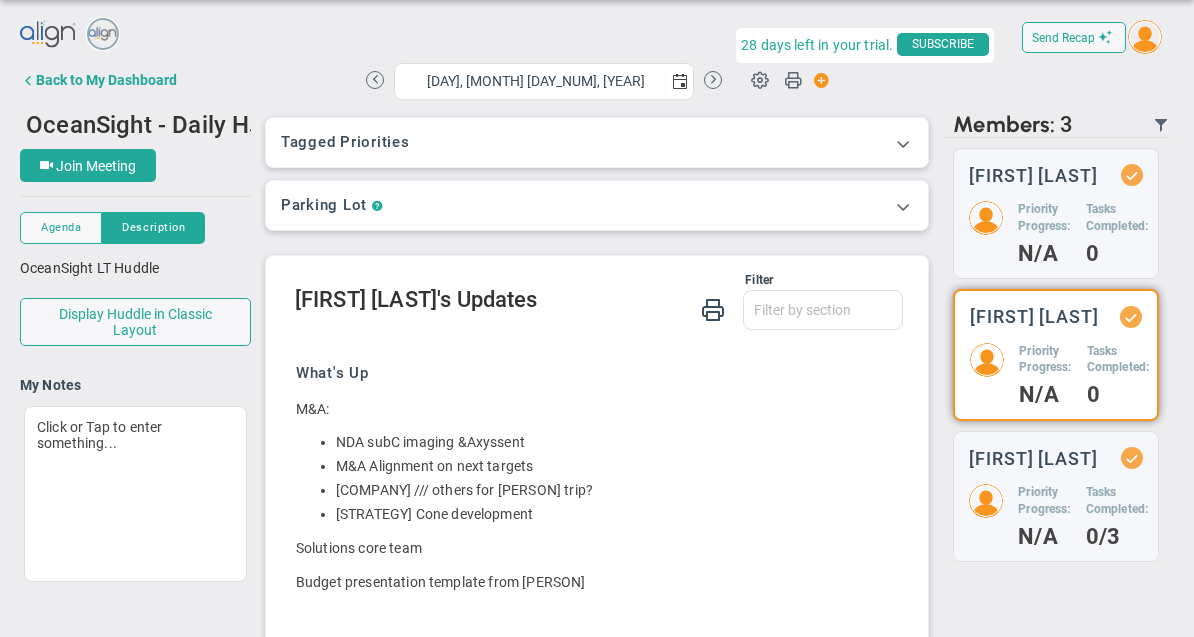 scroll, scrollTop: 166, scrollLeft: 0, axis: vertical 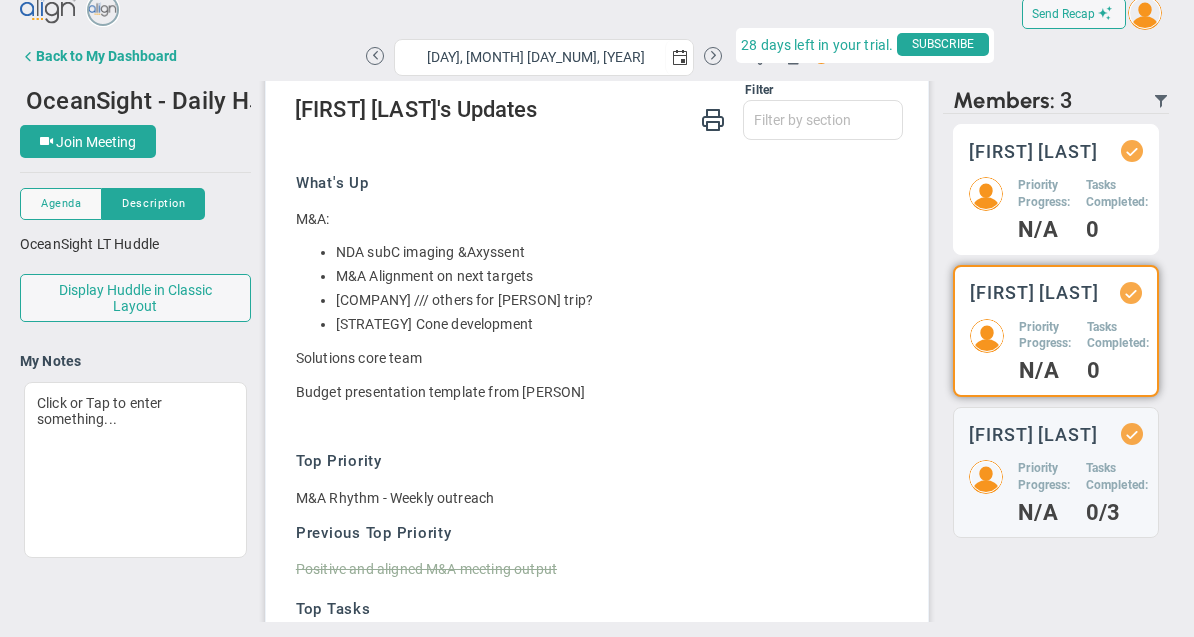 click on "N/A" at bounding box center [1044, 230] 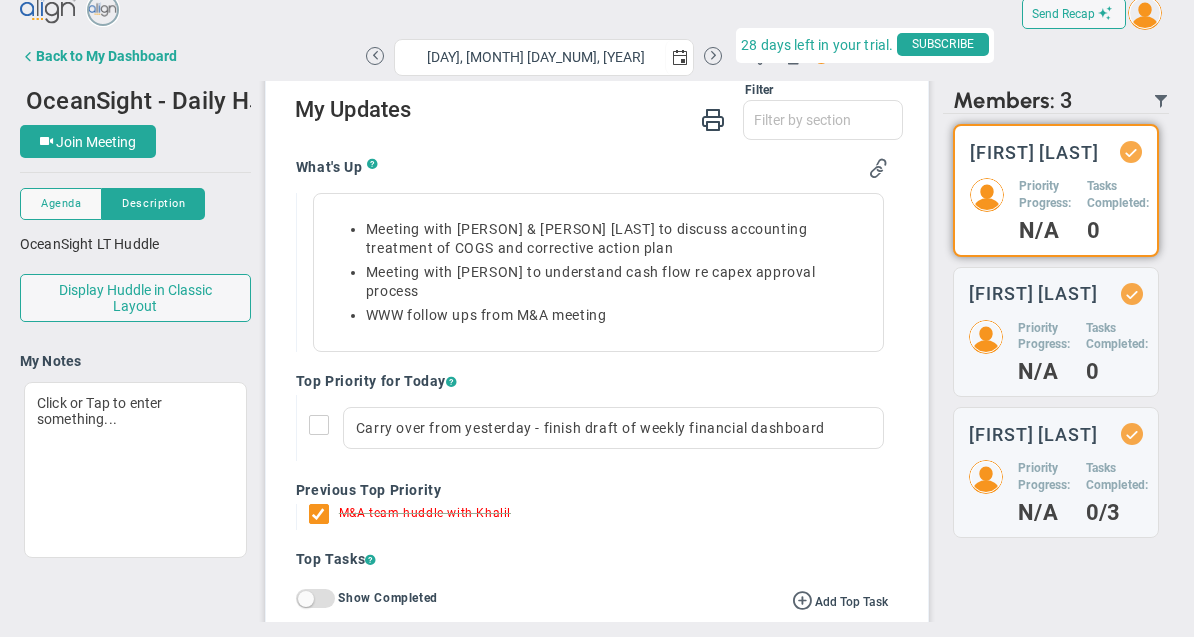 scroll, scrollTop: 105, scrollLeft: 0, axis: vertical 